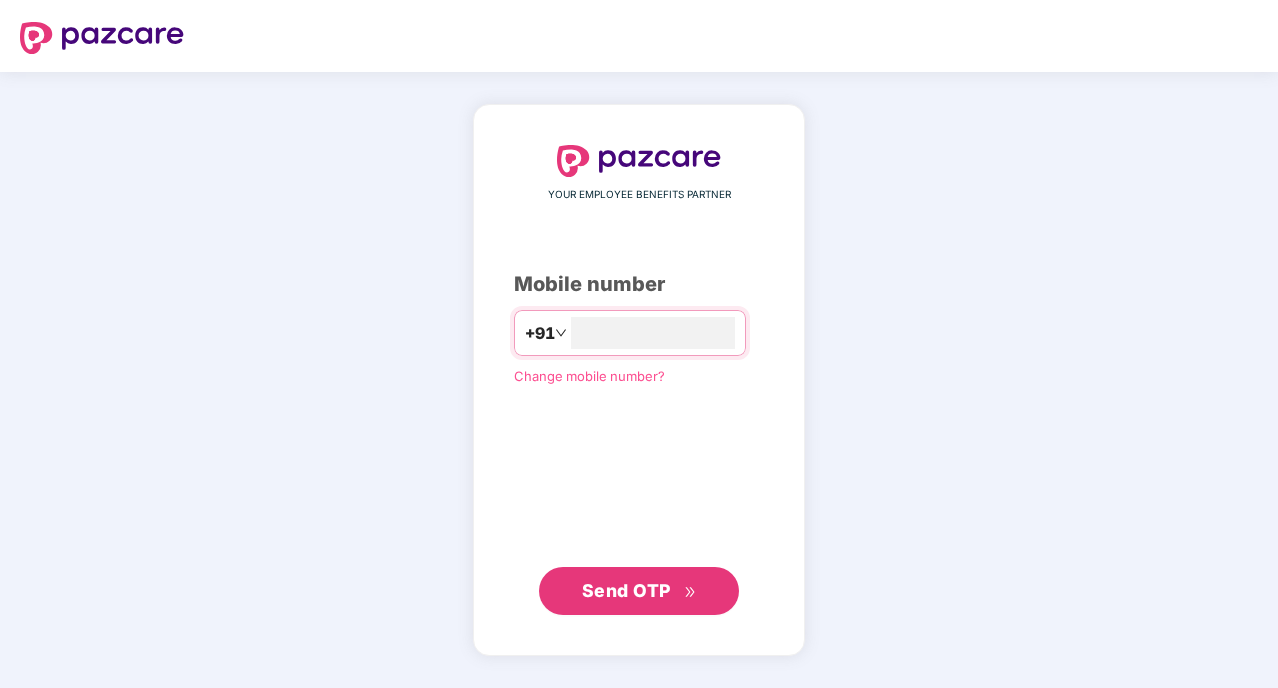 scroll, scrollTop: 0, scrollLeft: 0, axis: both 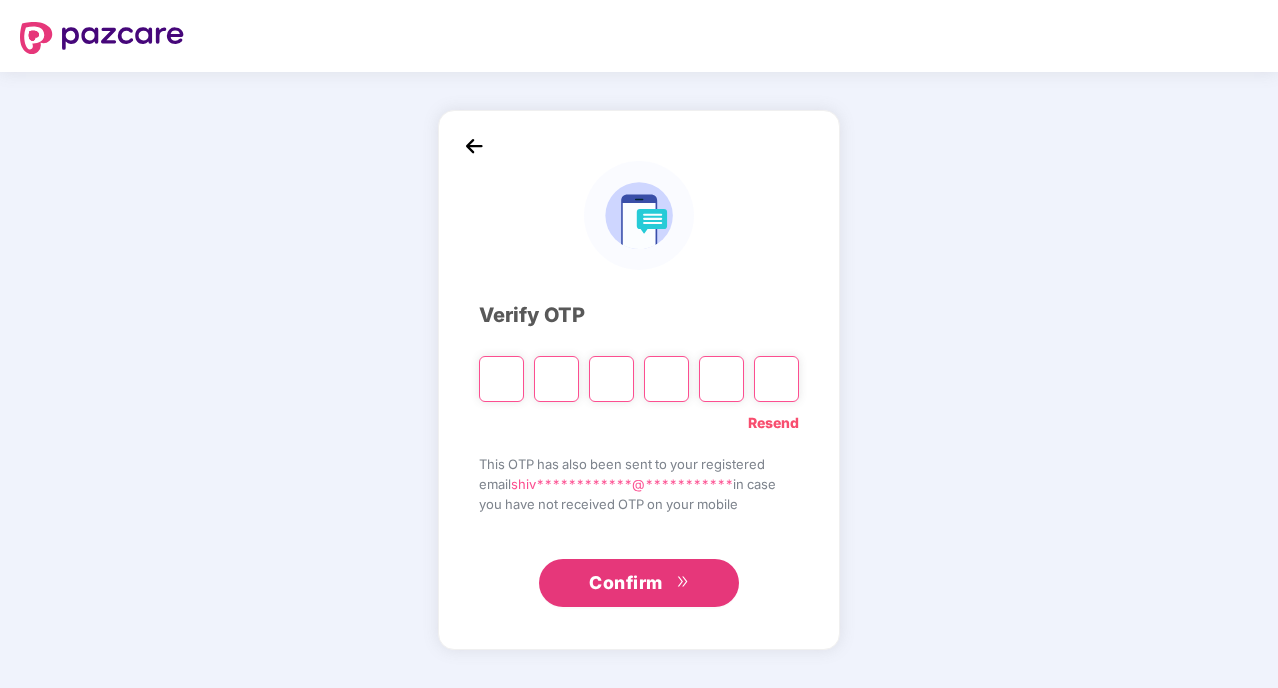 type on "*" 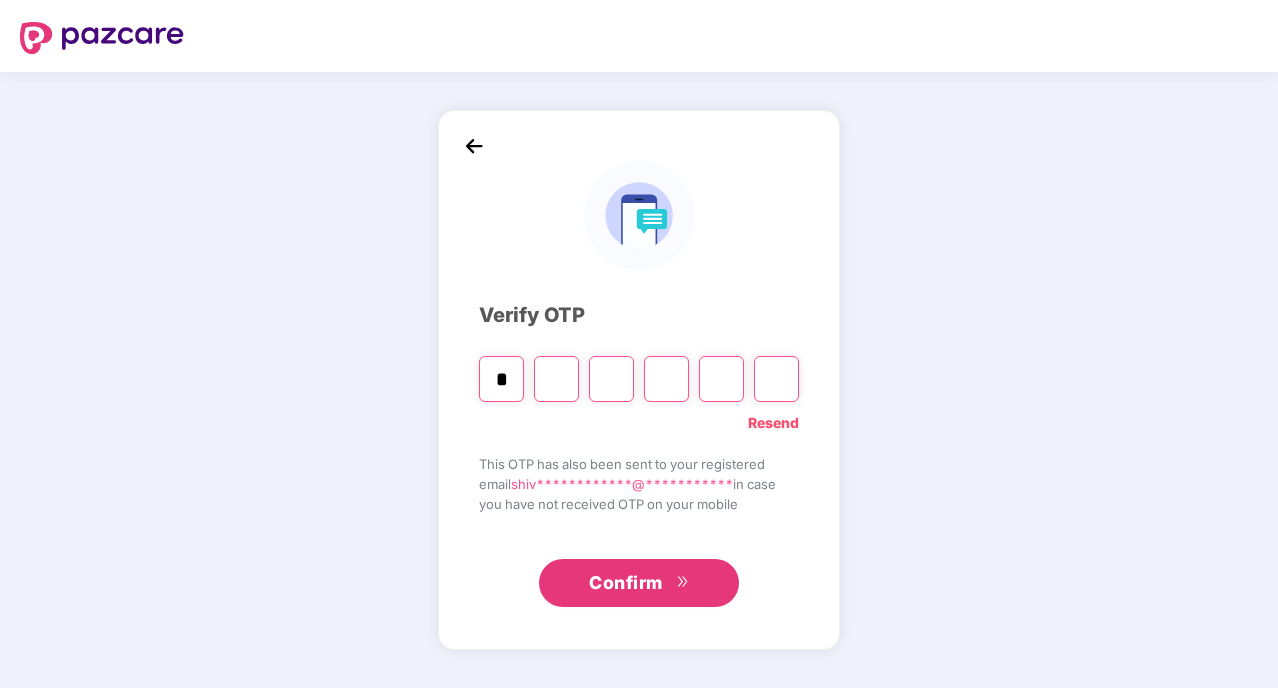 type on "*" 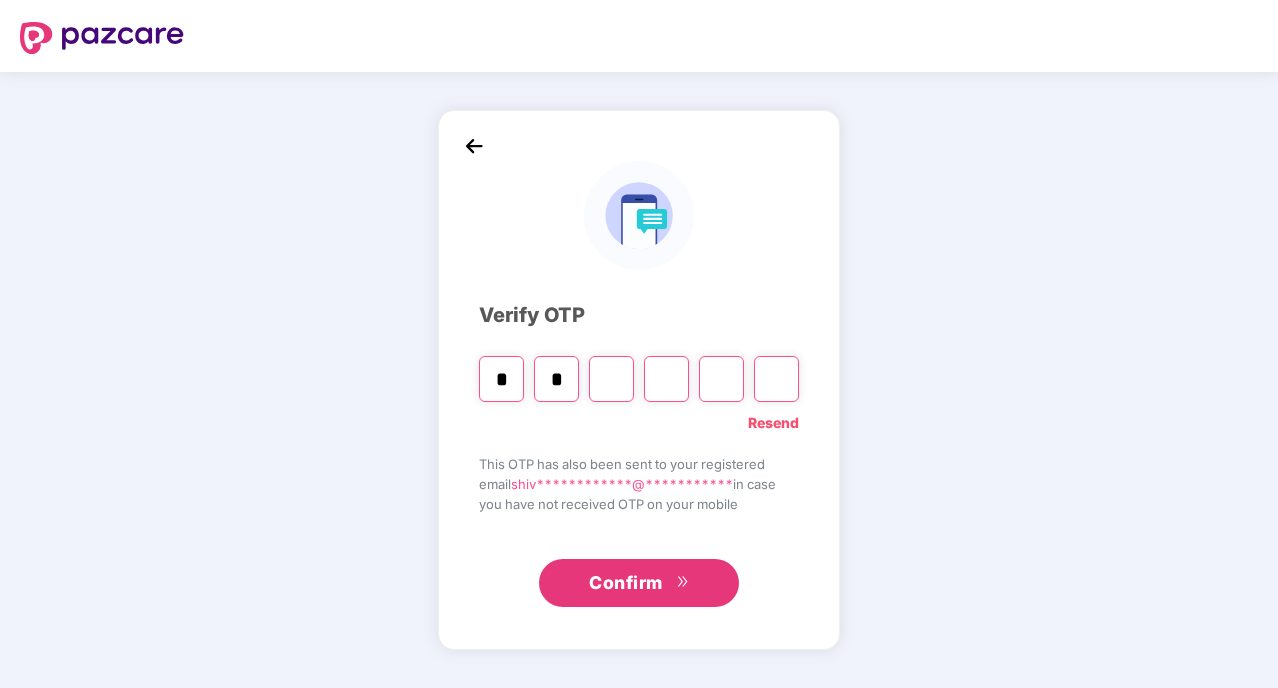 type on "*" 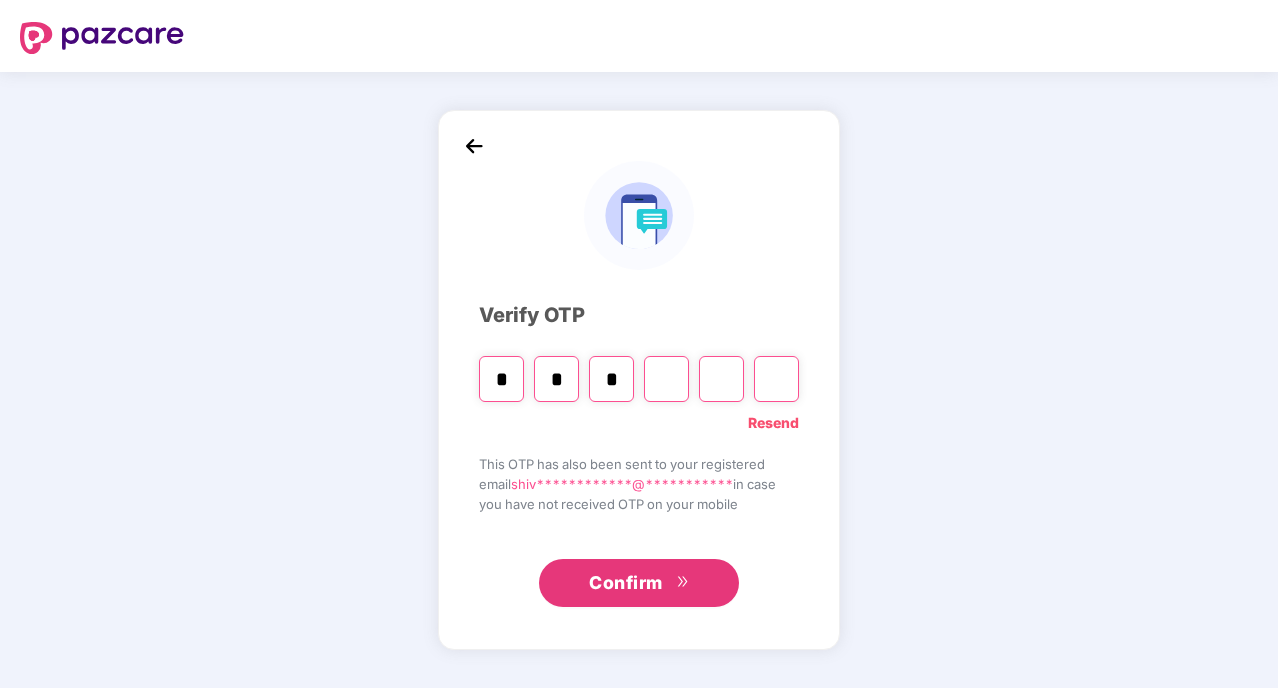 type on "*" 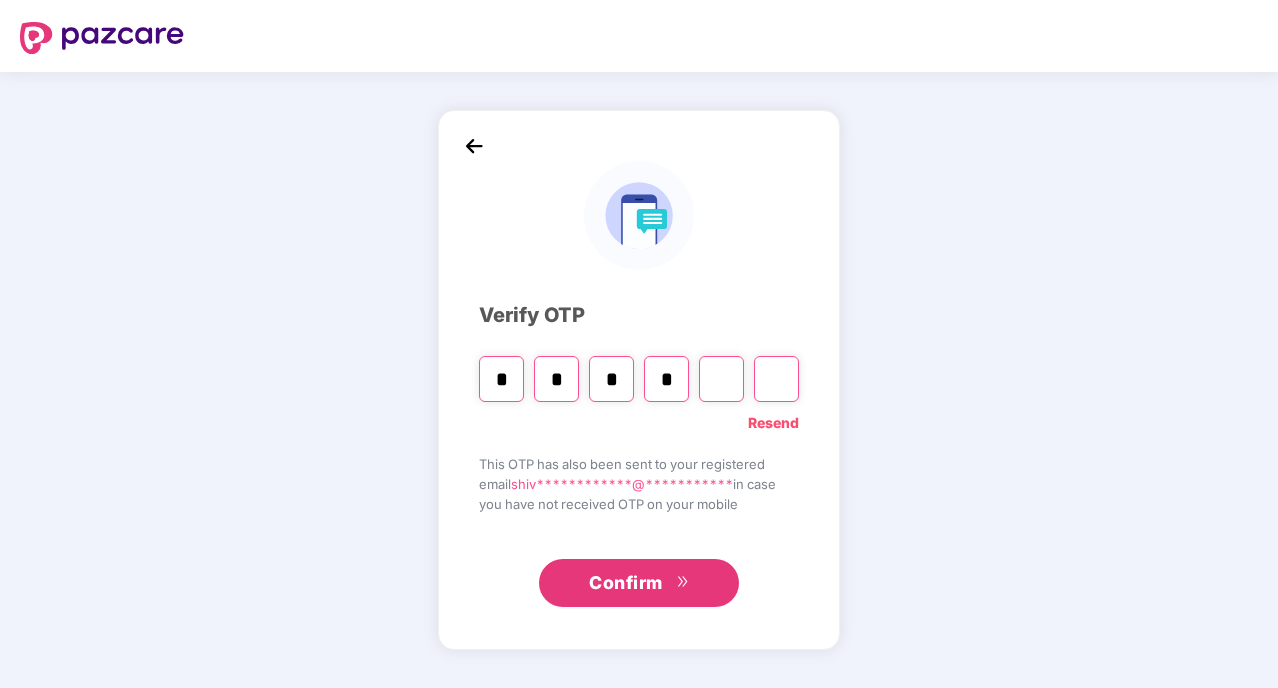 type on "*" 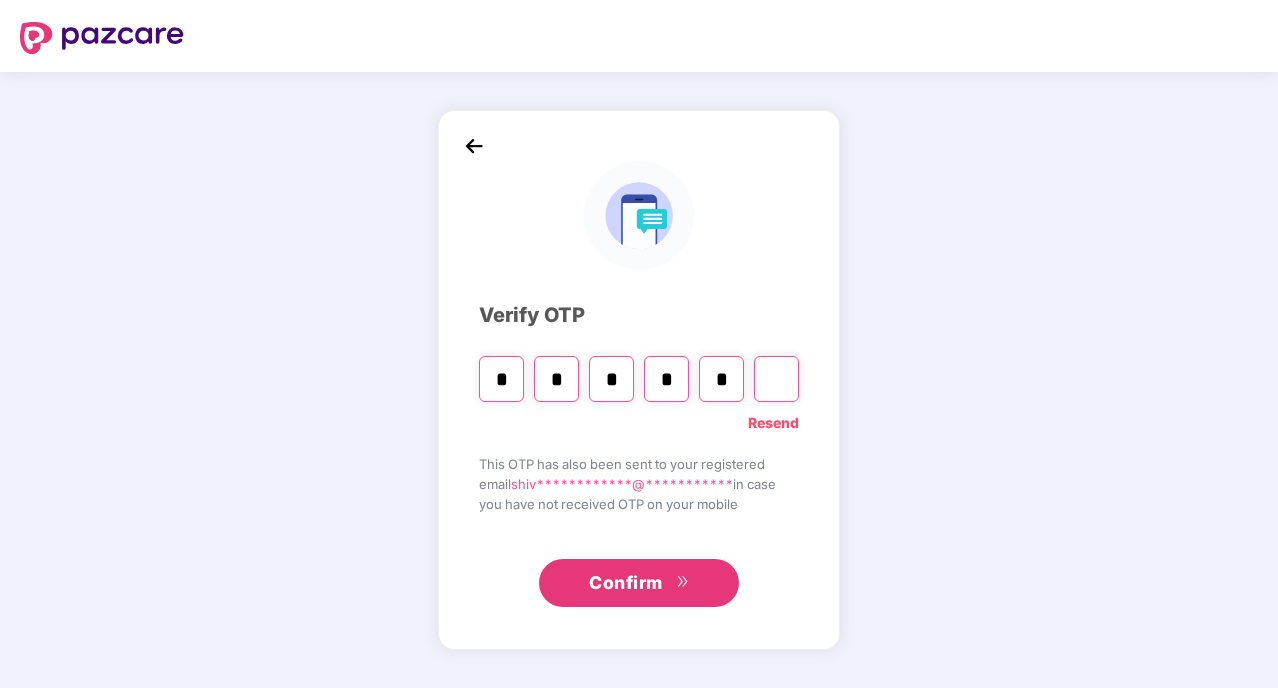 type on "*" 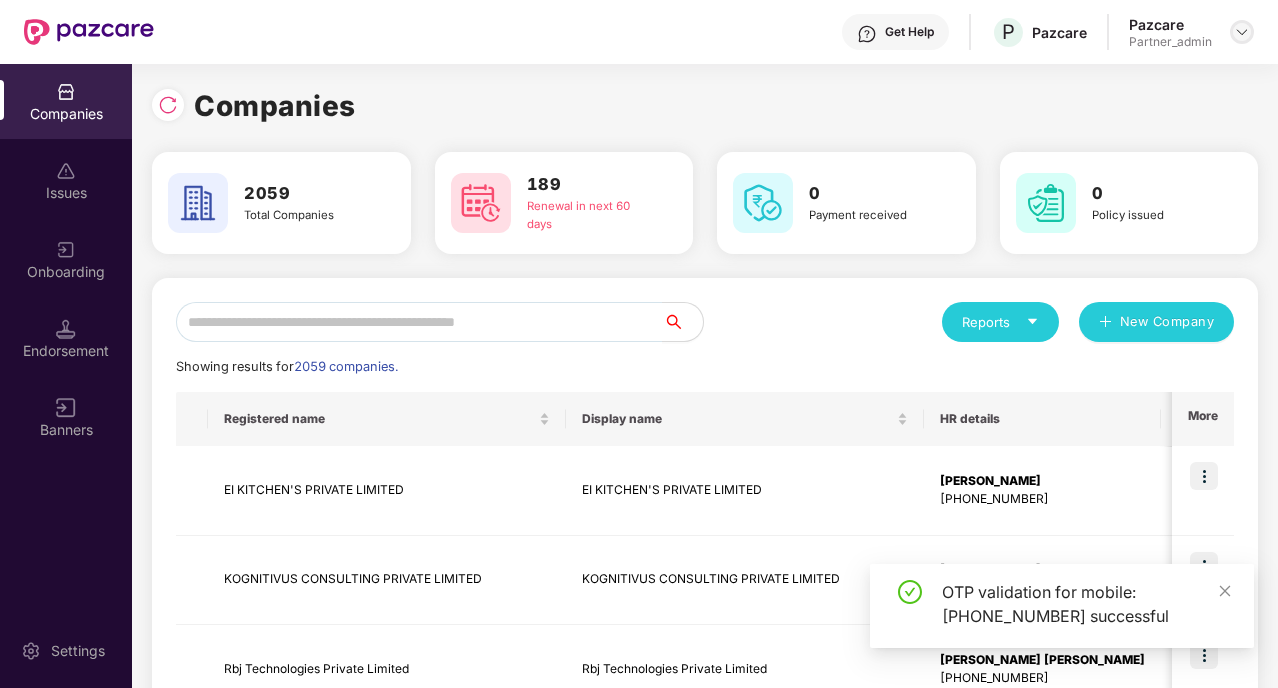 click at bounding box center (1242, 32) 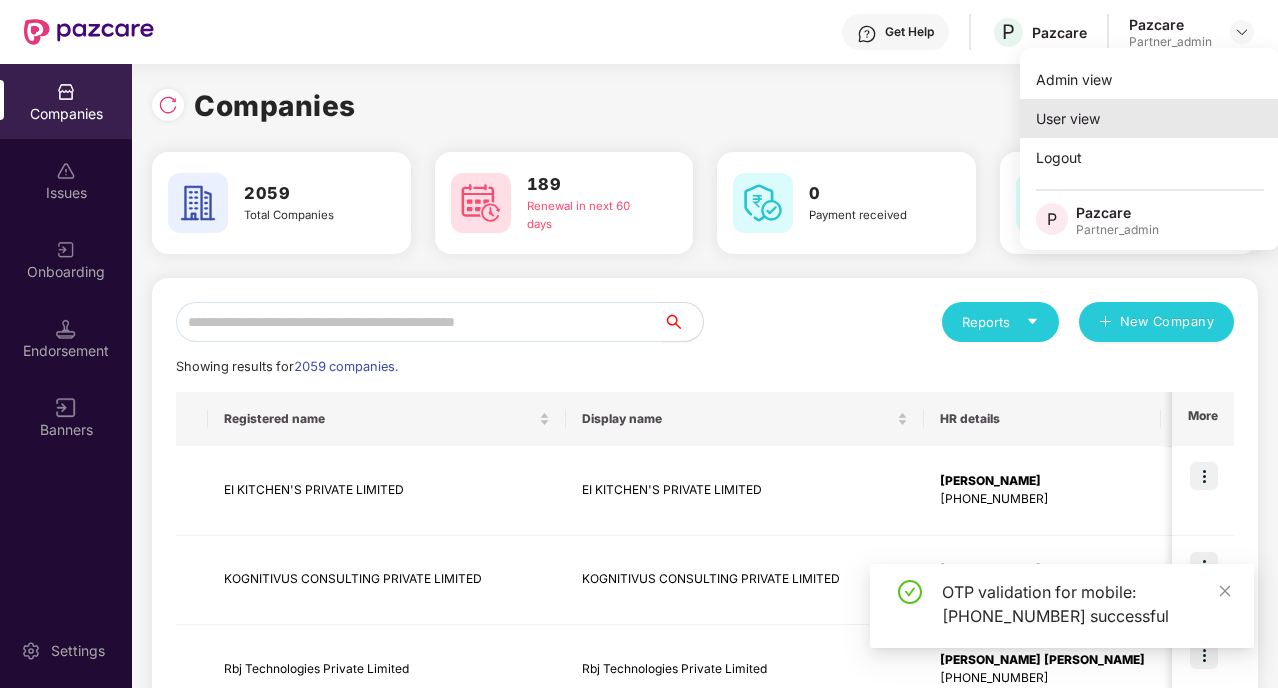 click on "User view" at bounding box center [1150, 118] 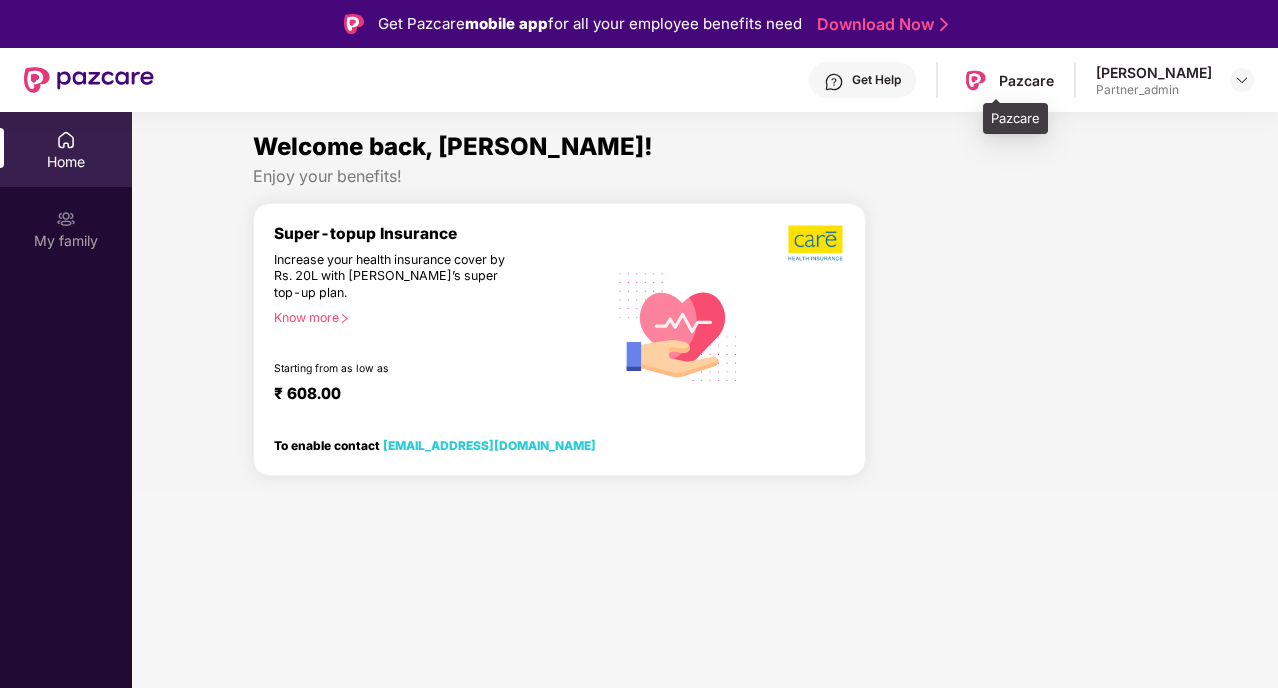 click on "Pazcare" at bounding box center (1026, 80) 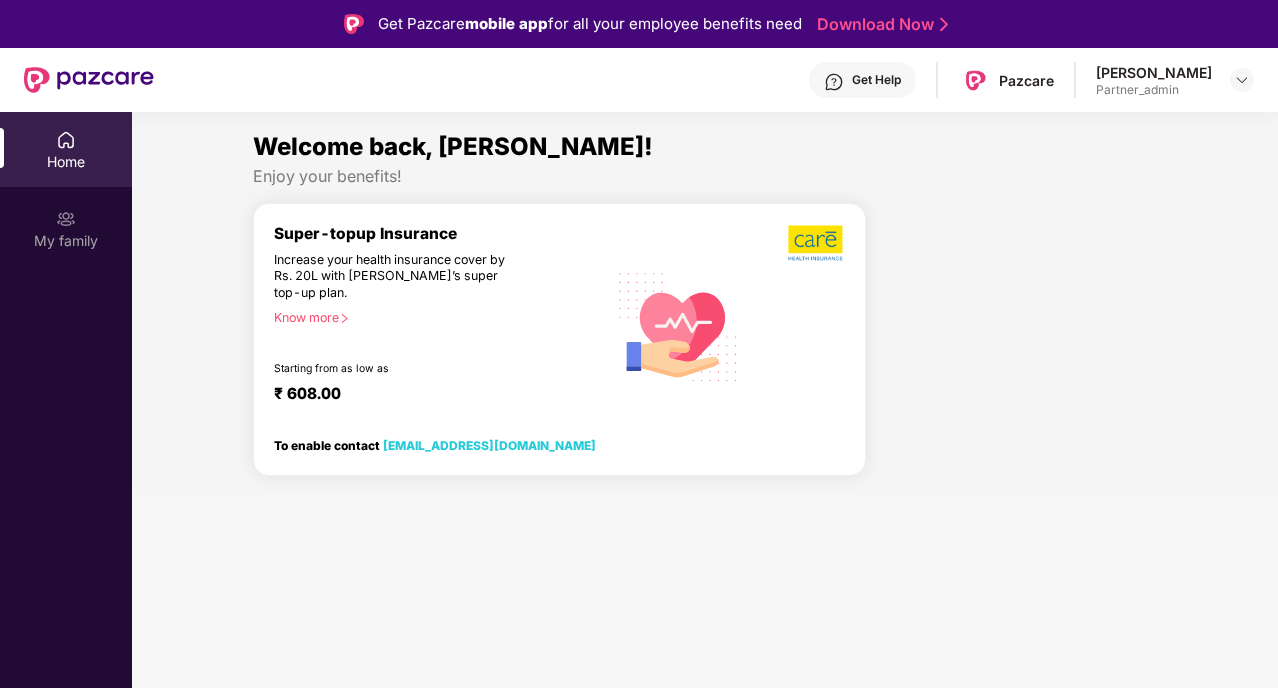 click on "Get Help" at bounding box center (876, 80) 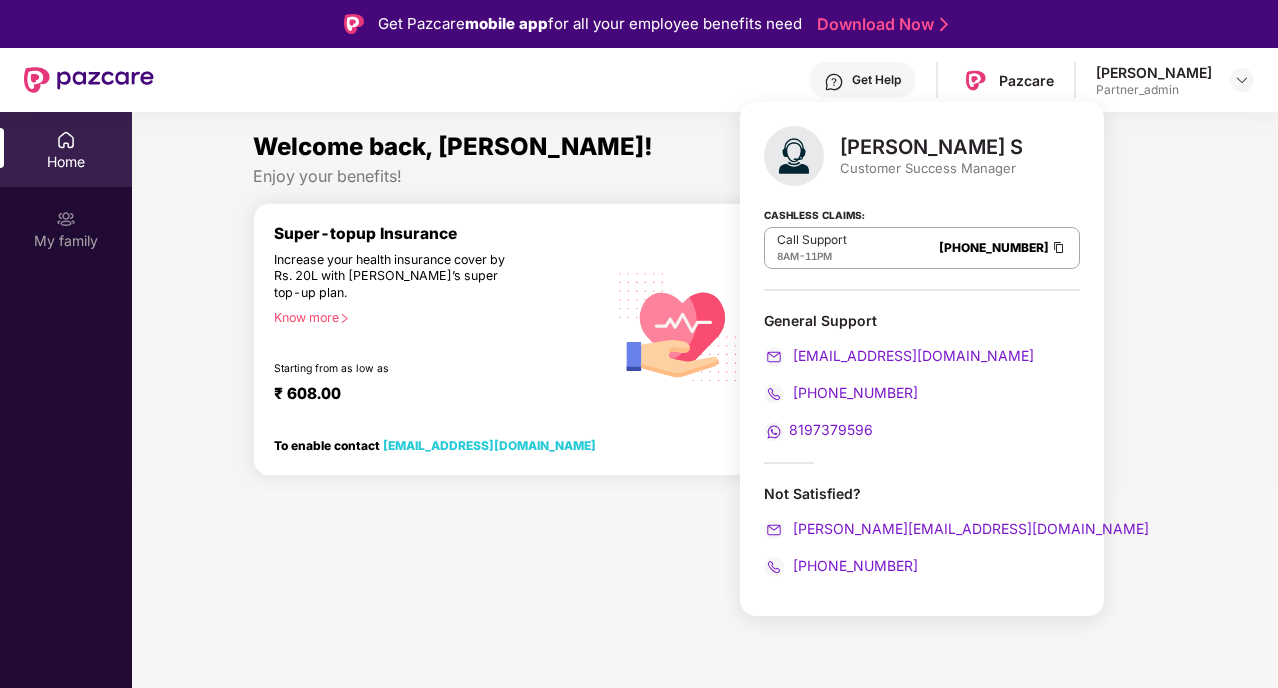 click on "Welcome back, [PERSON_NAME]!" at bounding box center (705, 147) 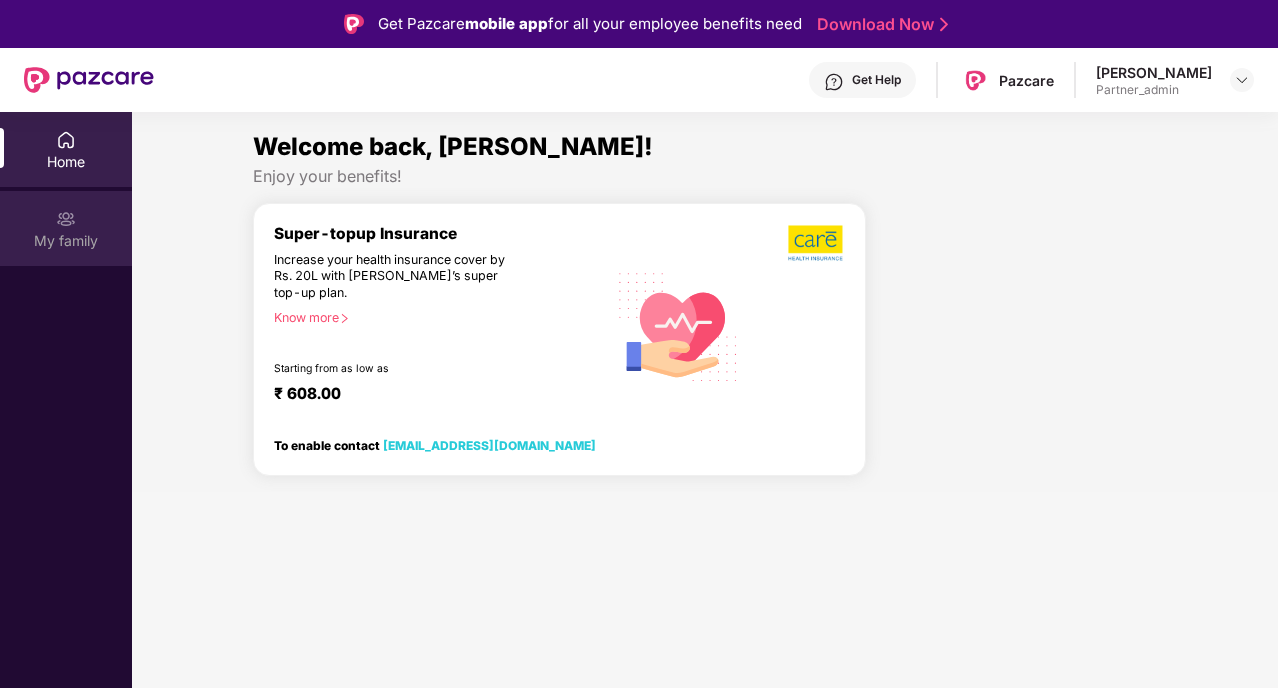 click on "My family" at bounding box center (66, 241) 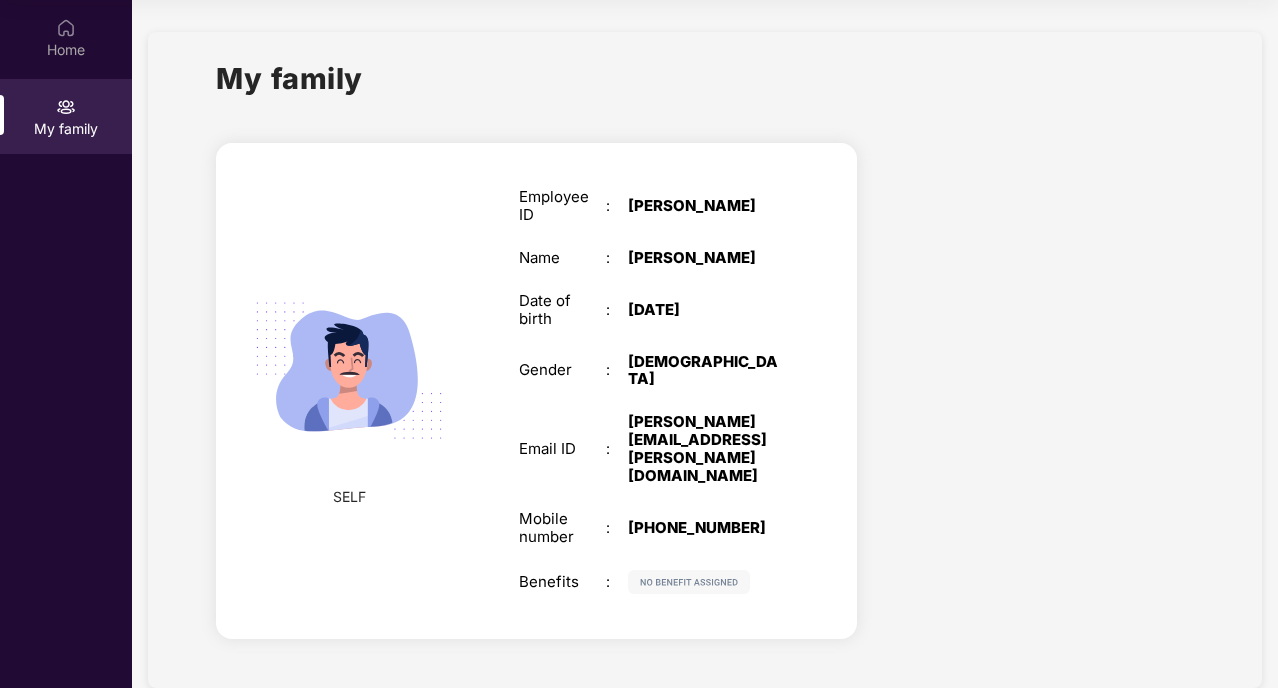 scroll, scrollTop: 112, scrollLeft: 0, axis: vertical 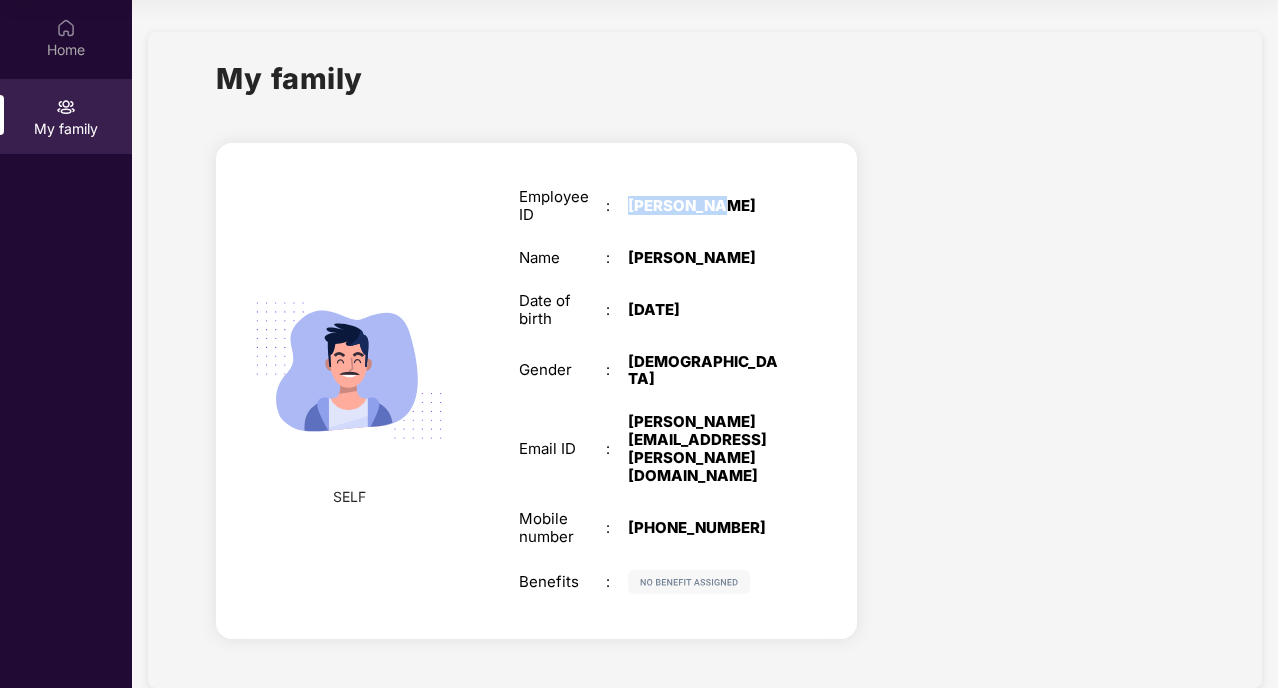 drag, startPoint x: 618, startPoint y: 202, endPoint x: 822, endPoint y: 200, distance: 204.0098 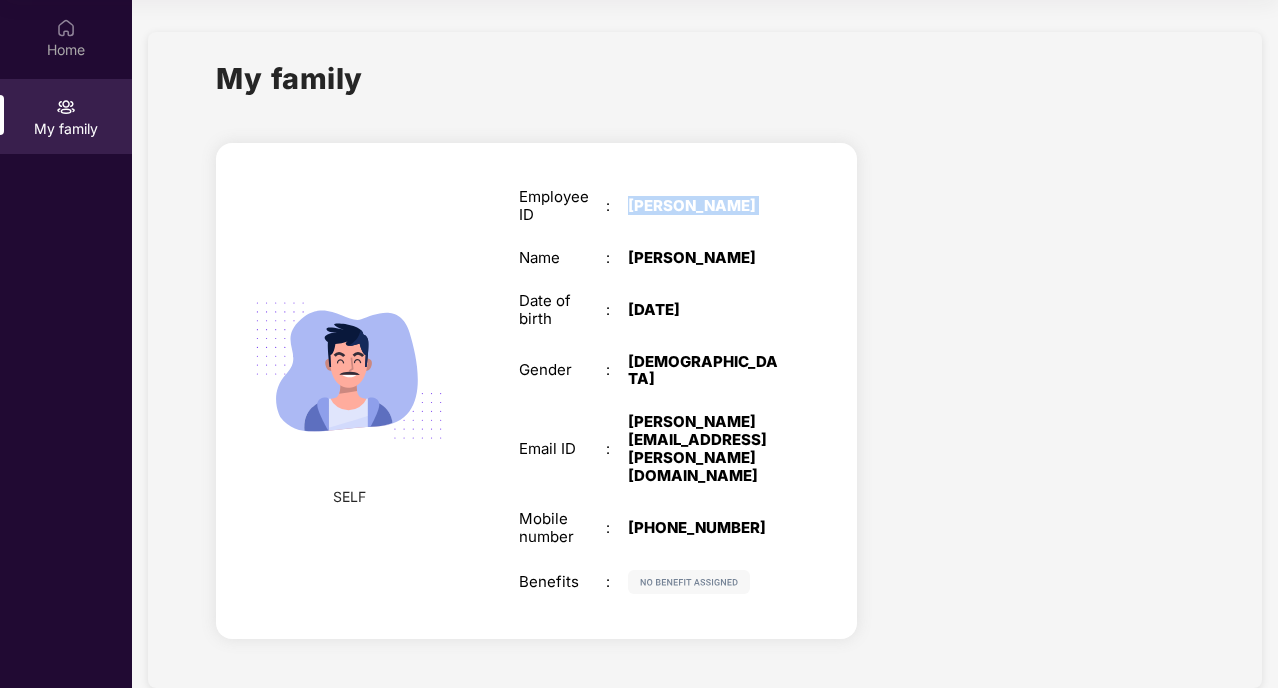 drag, startPoint x: 822, startPoint y: 200, endPoint x: 621, endPoint y: 202, distance: 201.00995 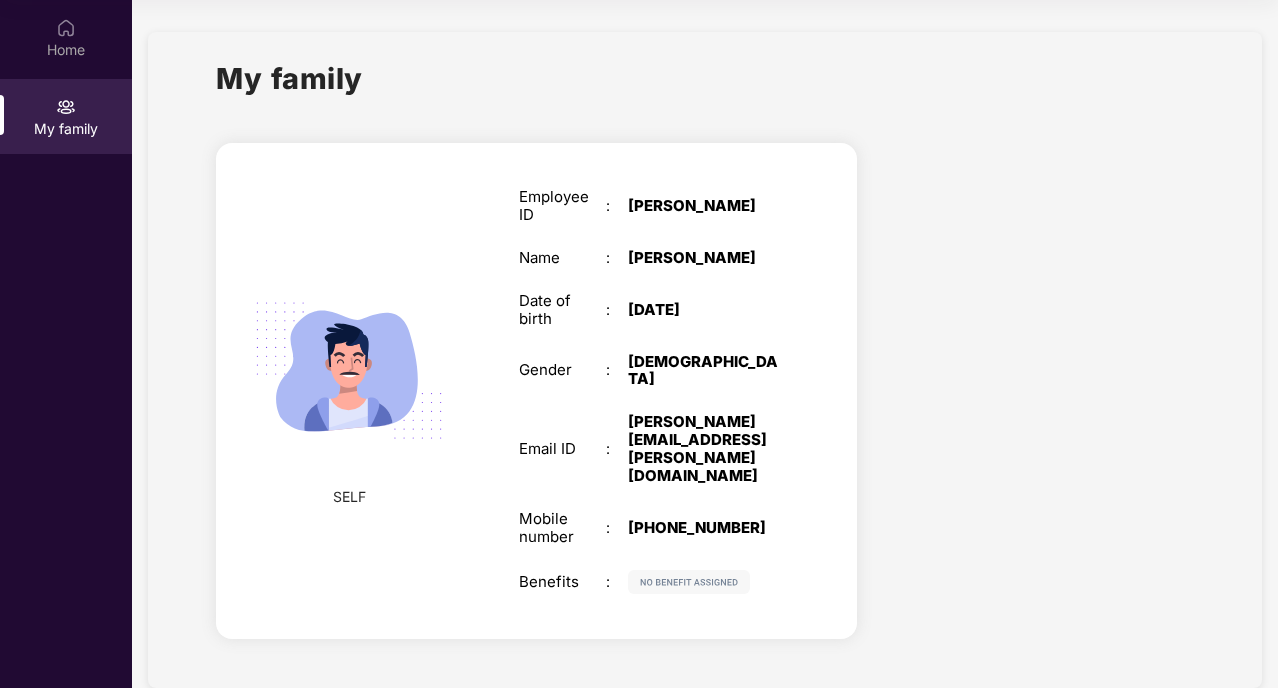 scroll, scrollTop: 0, scrollLeft: 0, axis: both 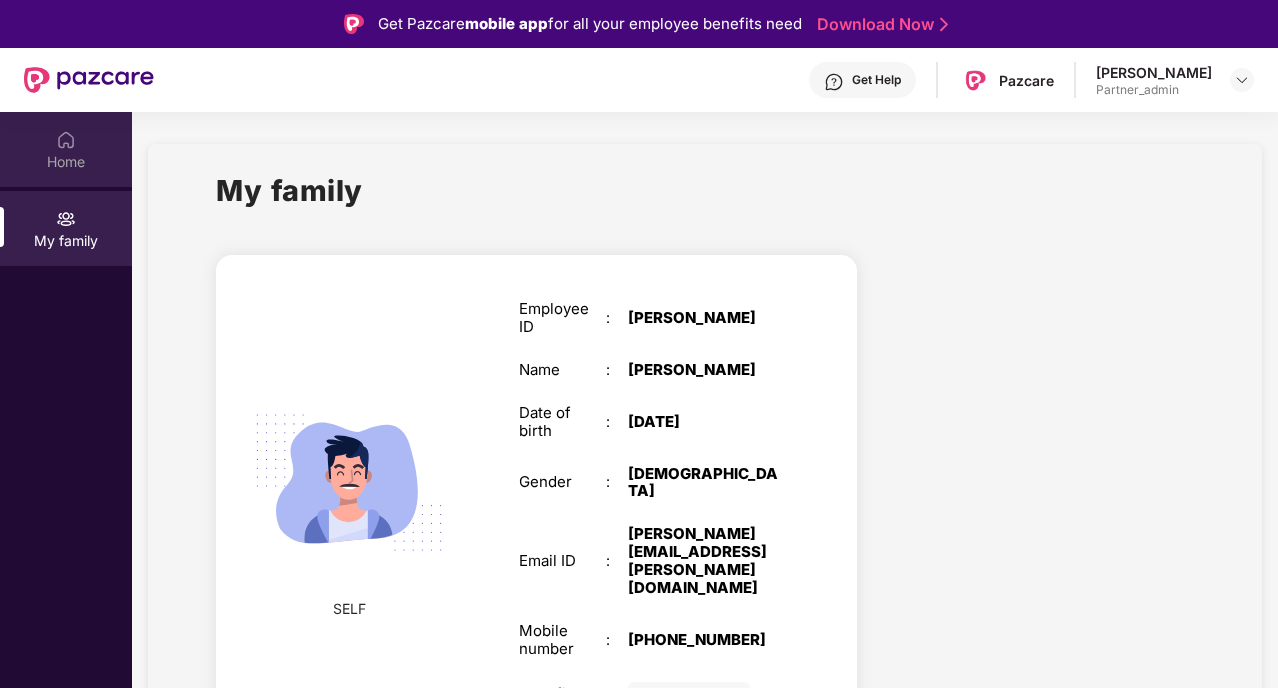click on "Home" at bounding box center [66, 162] 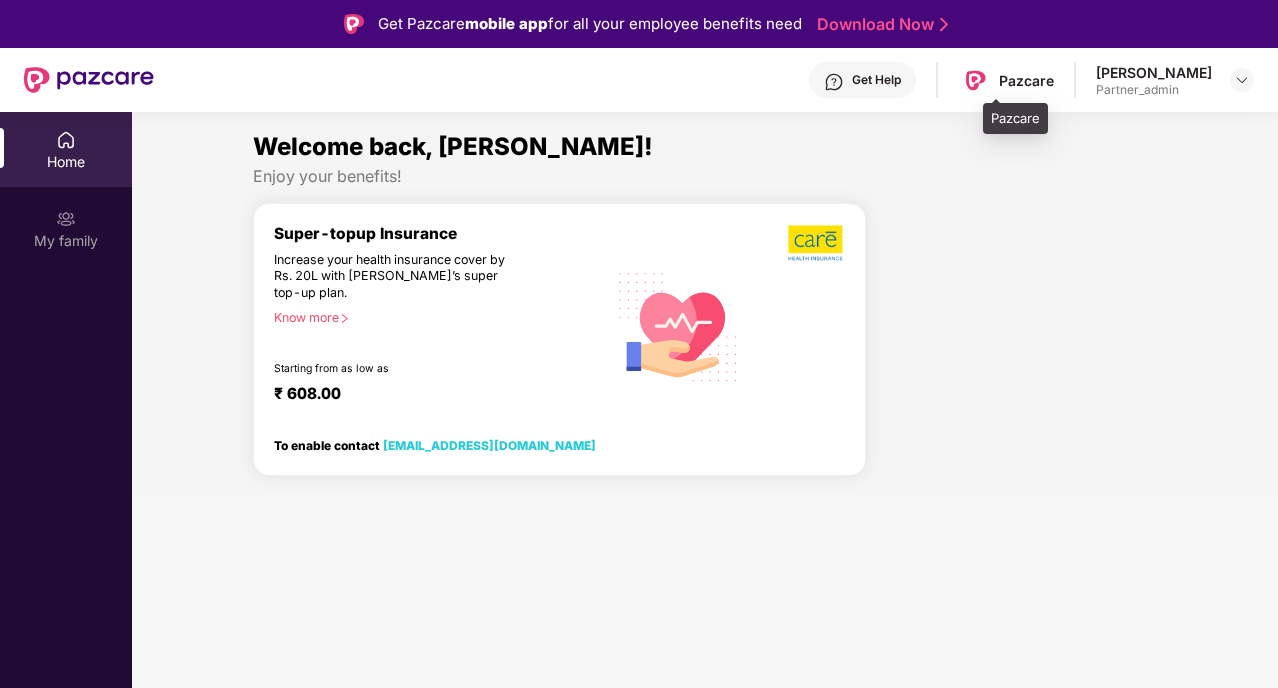 click on "Pazcare" at bounding box center [1026, 80] 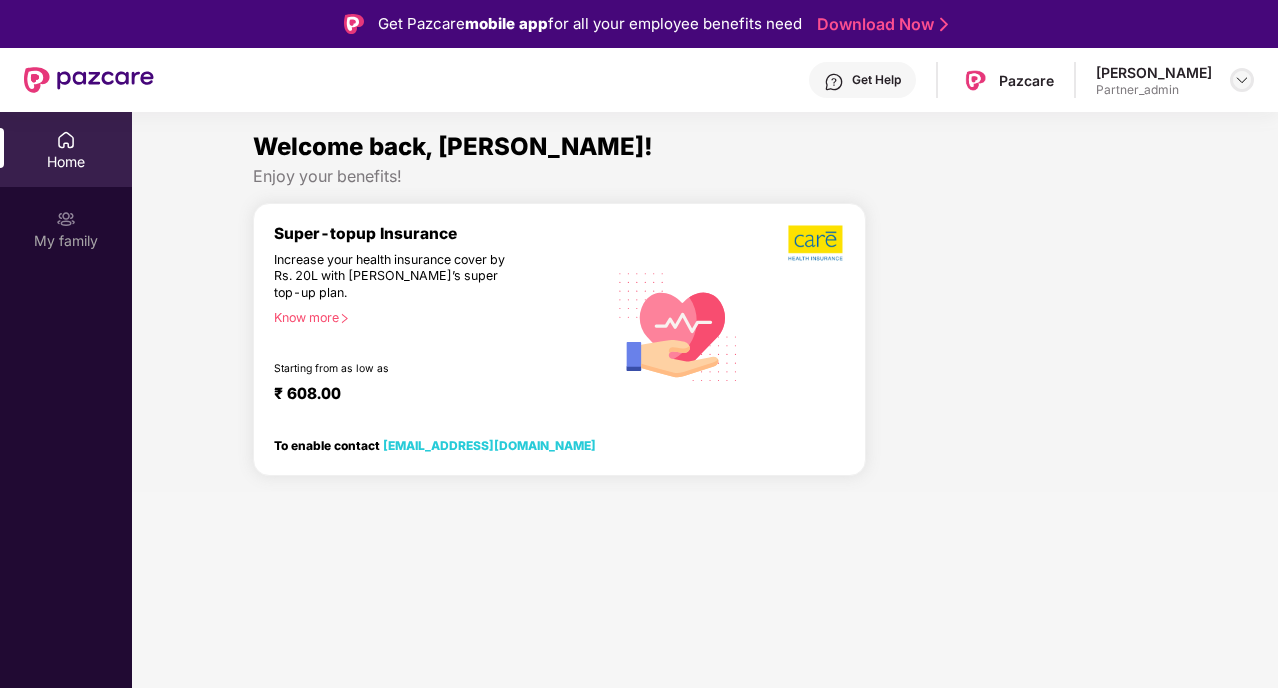 click at bounding box center [1242, 80] 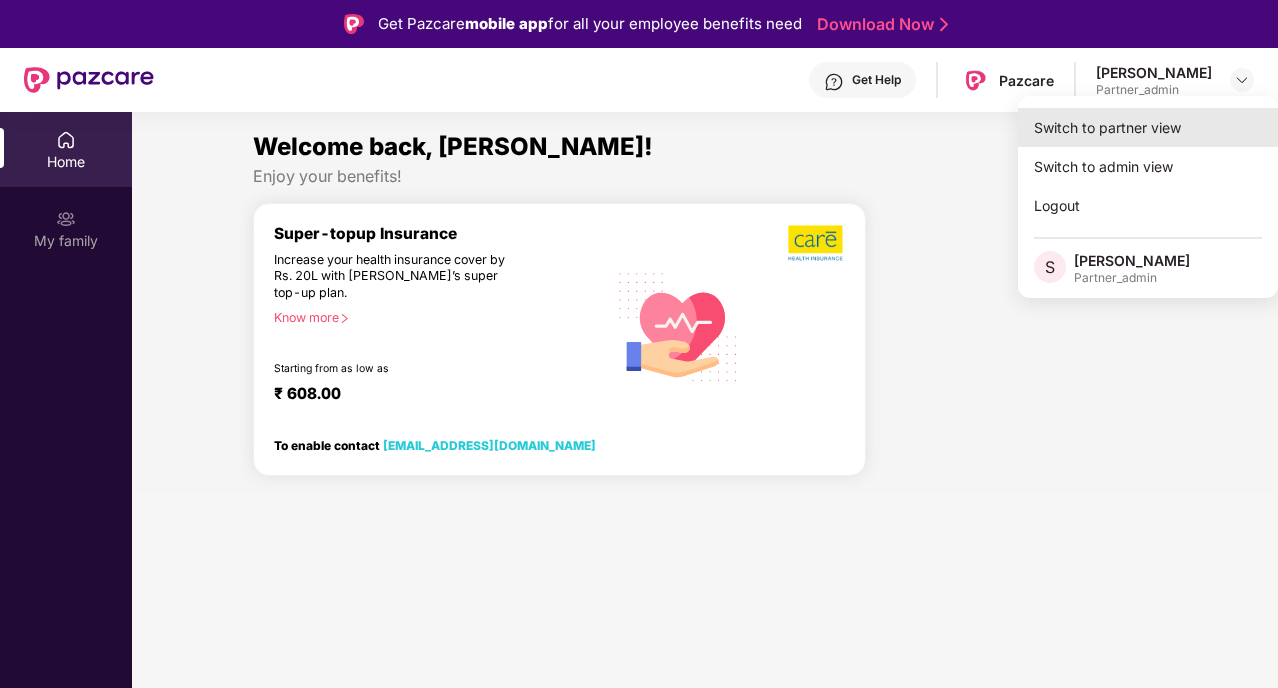 click on "Switch to partner view" at bounding box center [1148, 127] 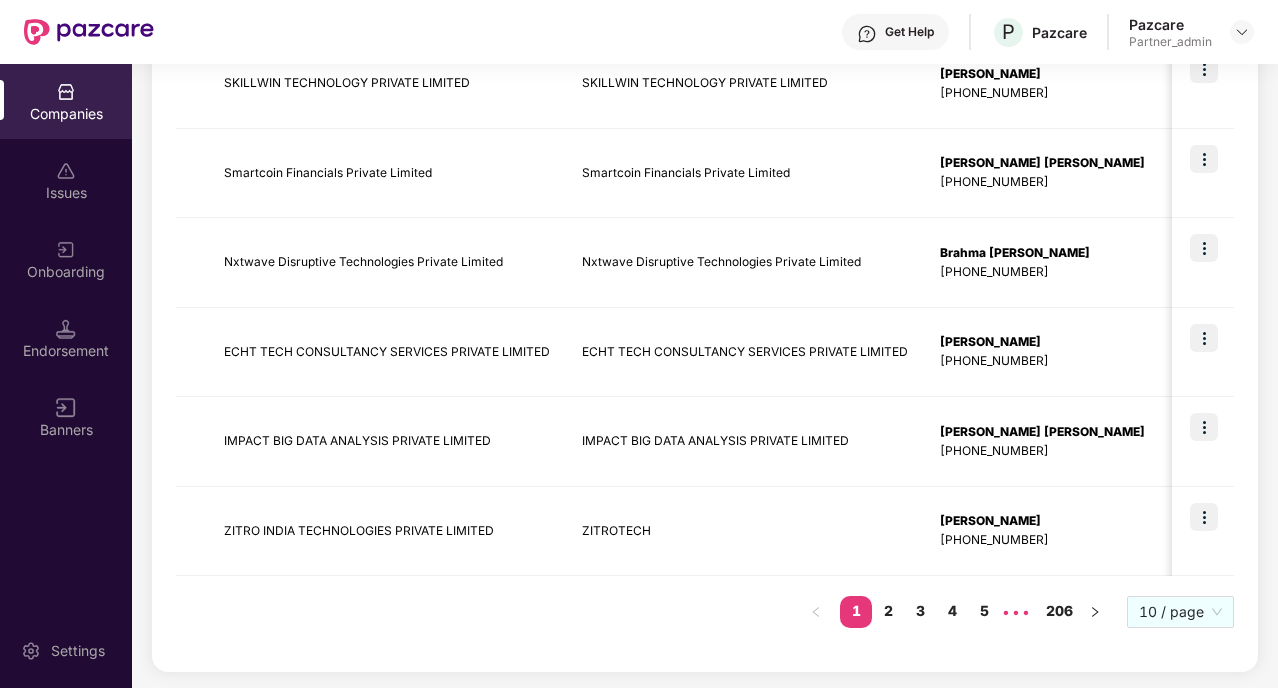 scroll, scrollTop: 0, scrollLeft: 0, axis: both 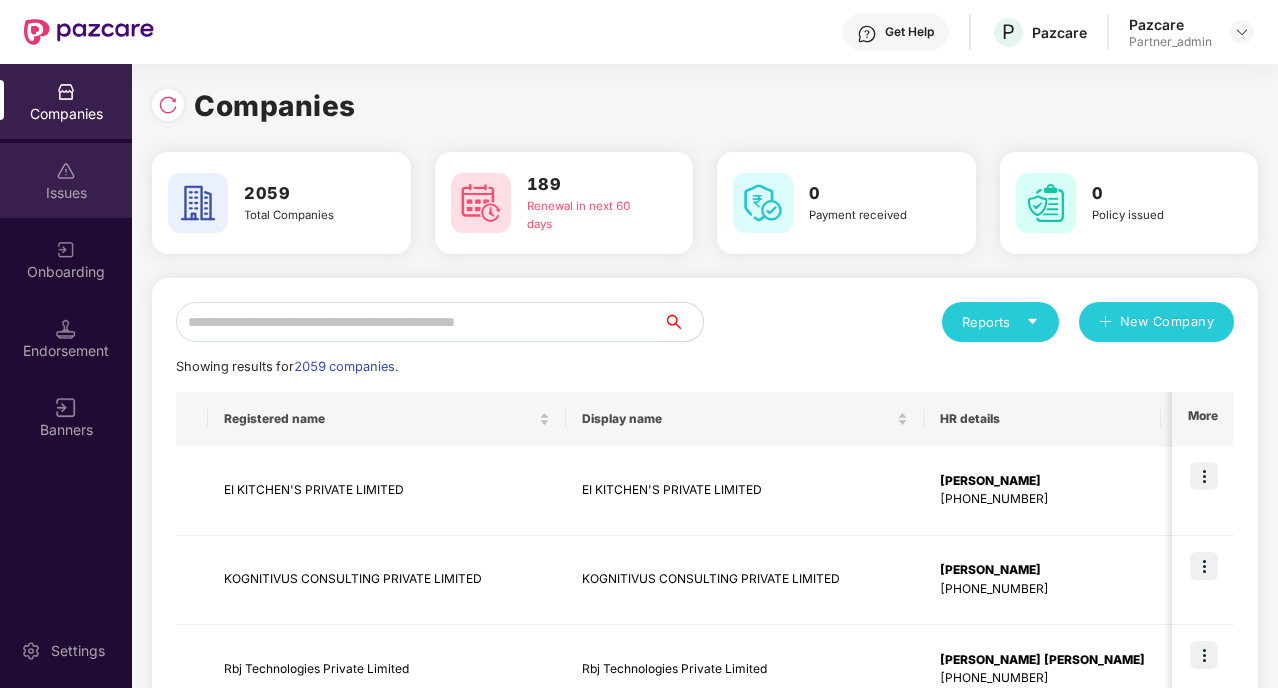 click on "Issues" at bounding box center [66, 180] 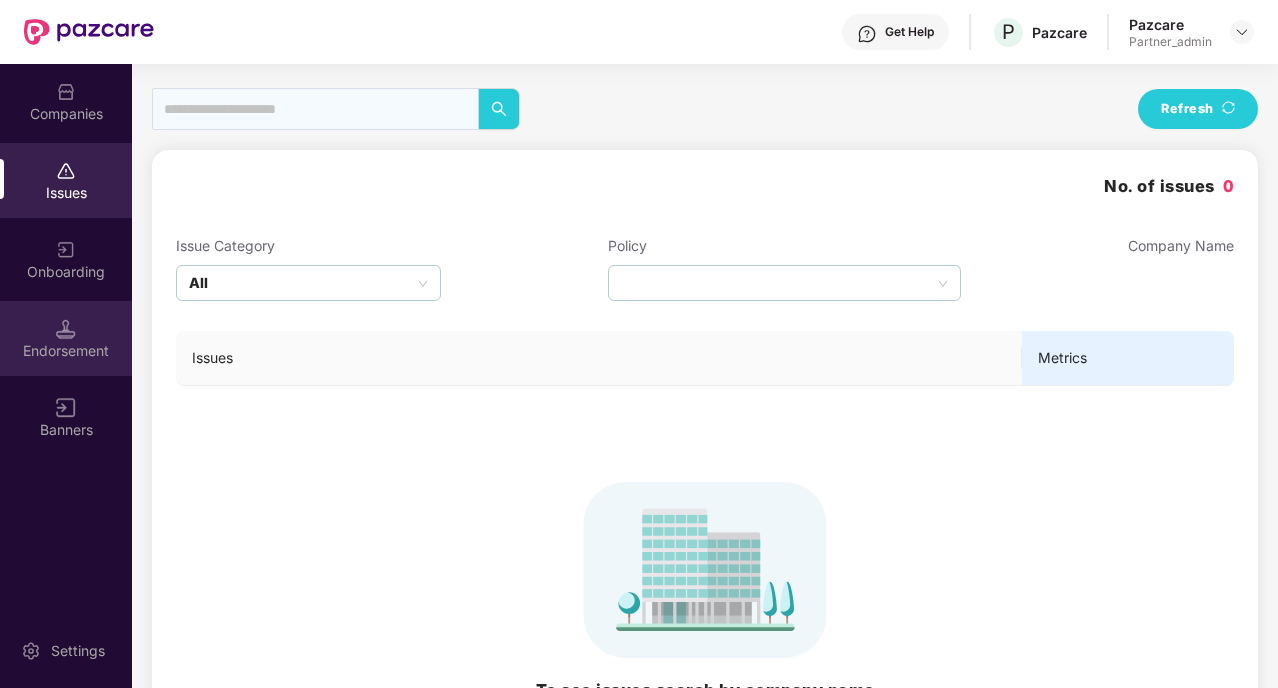 click at bounding box center [66, 329] 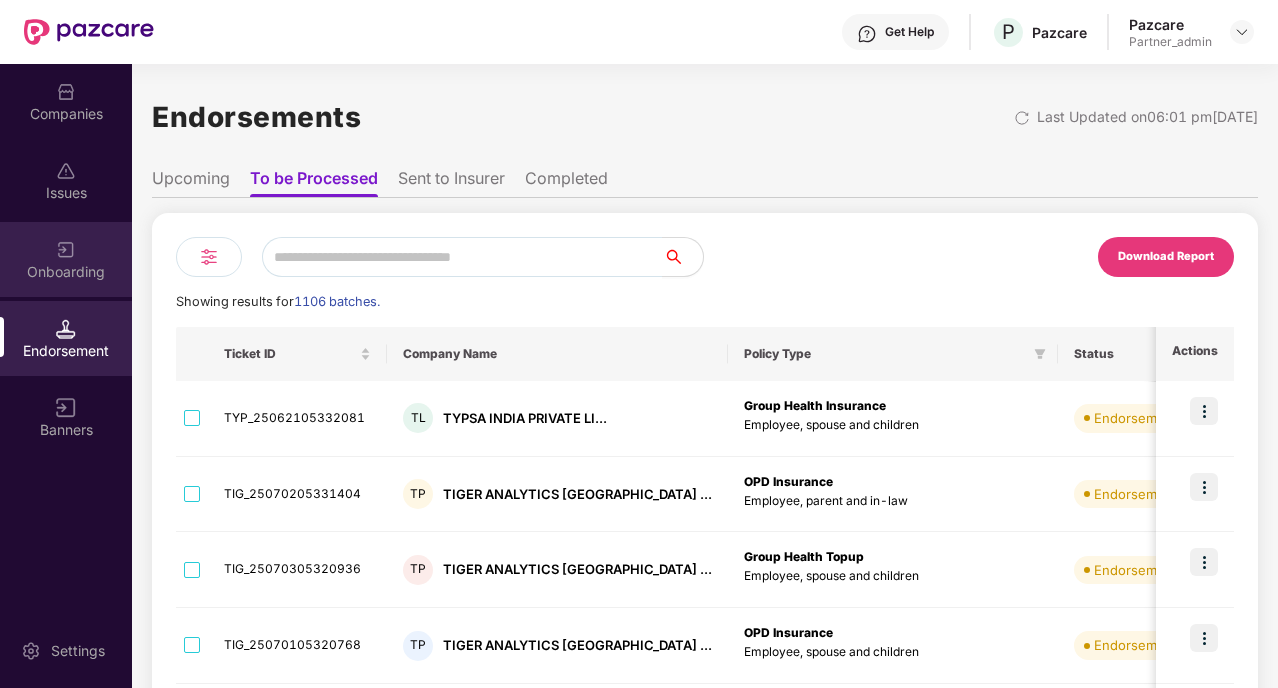 click on "Onboarding" at bounding box center [66, 259] 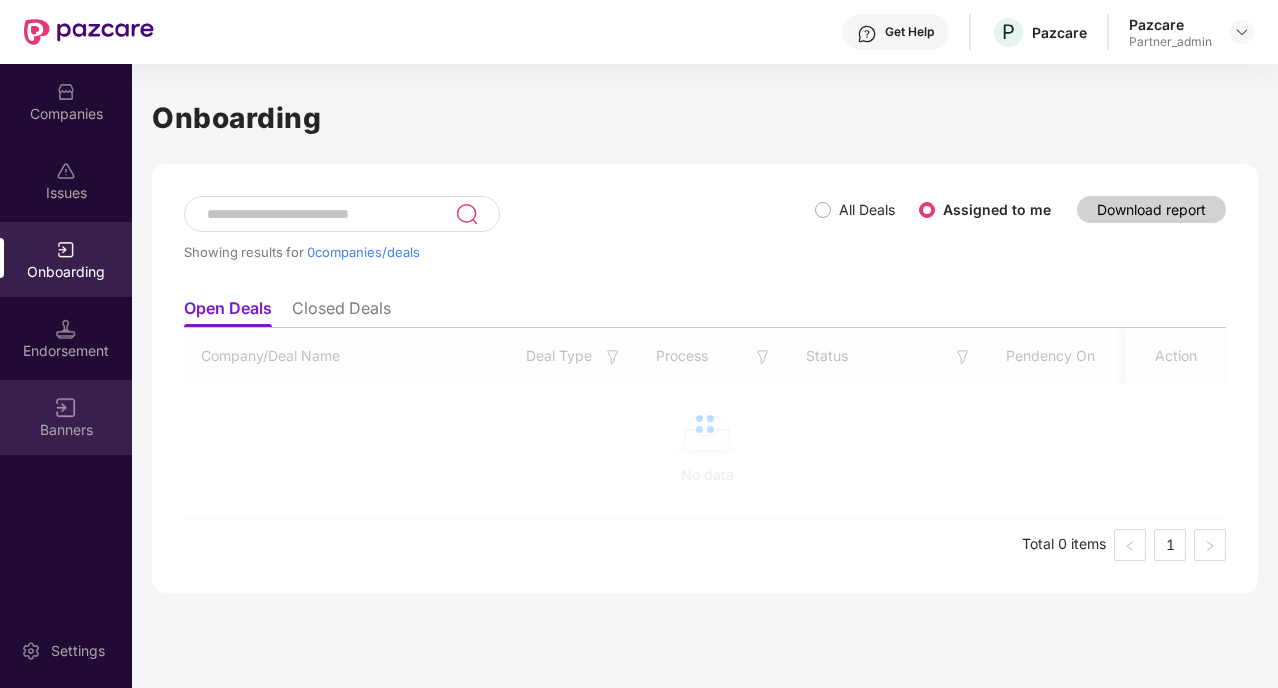click on "Banners" at bounding box center (66, 417) 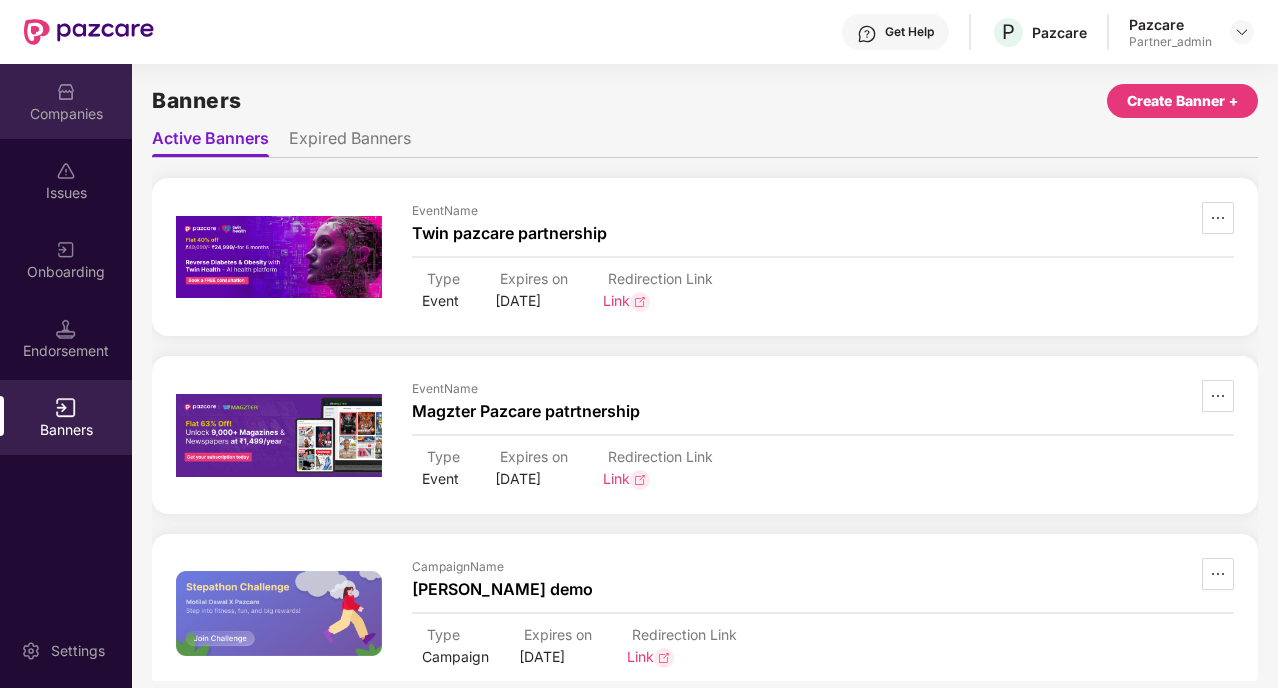 click on "Companies" at bounding box center [66, 114] 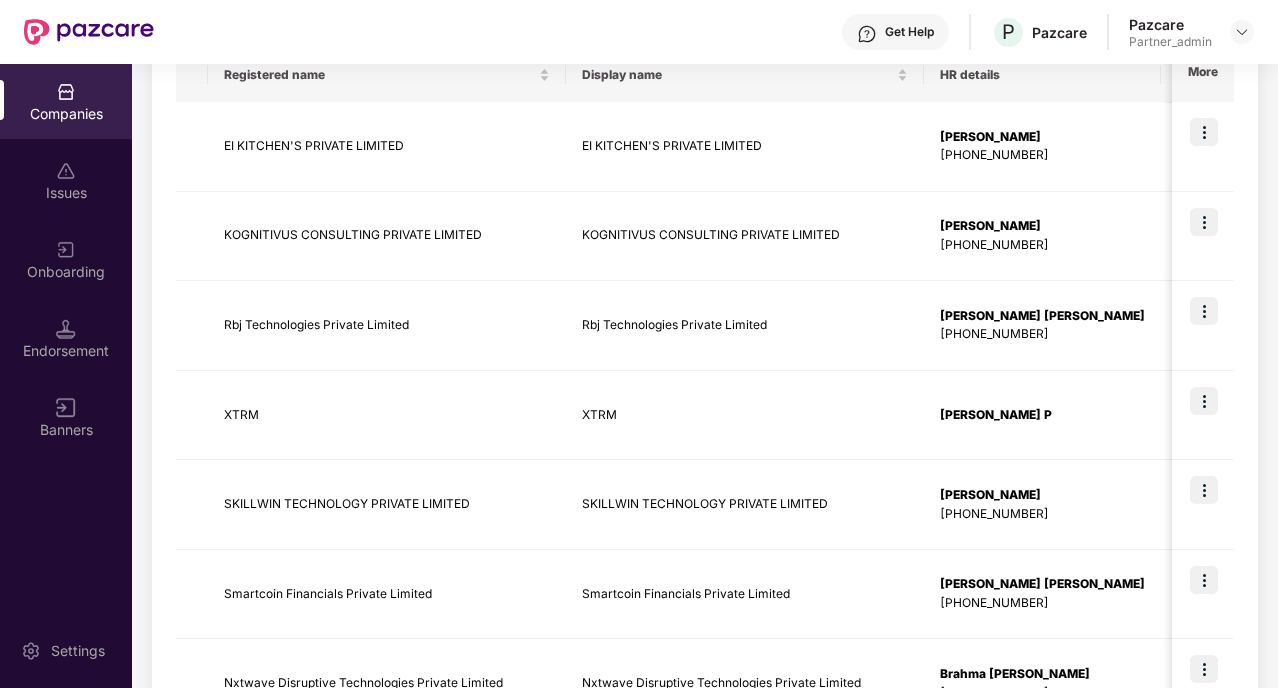 scroll, scrollTop: 765, scrollLeft: 0, axis: vertical 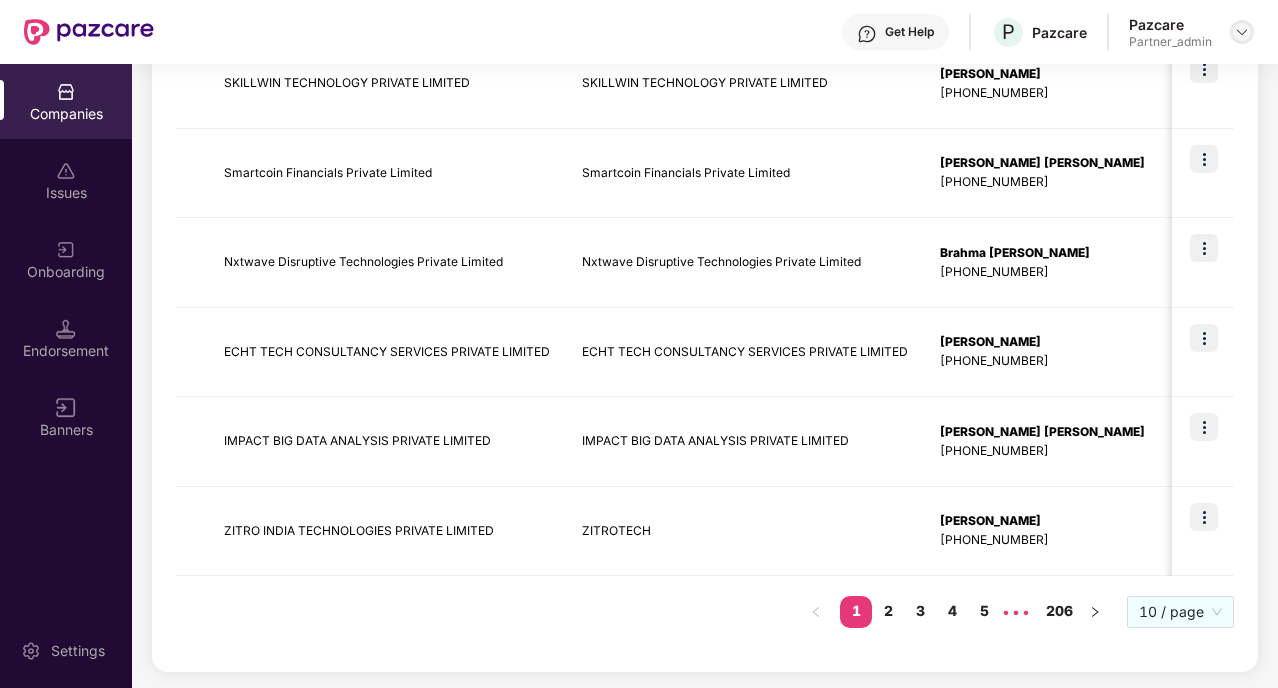 click at bounding box center (1242, 32) 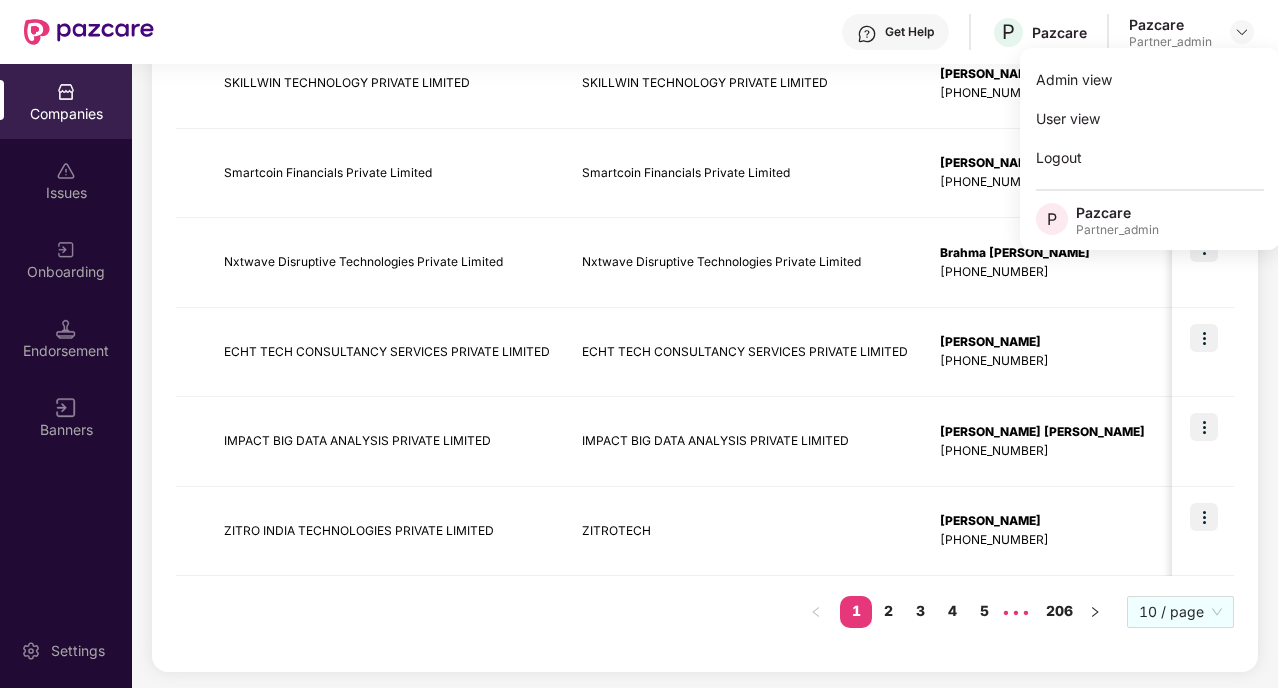 click on "Get Help P Pazcare Pazcare Partner_admin" at bounding box center [704, 32] 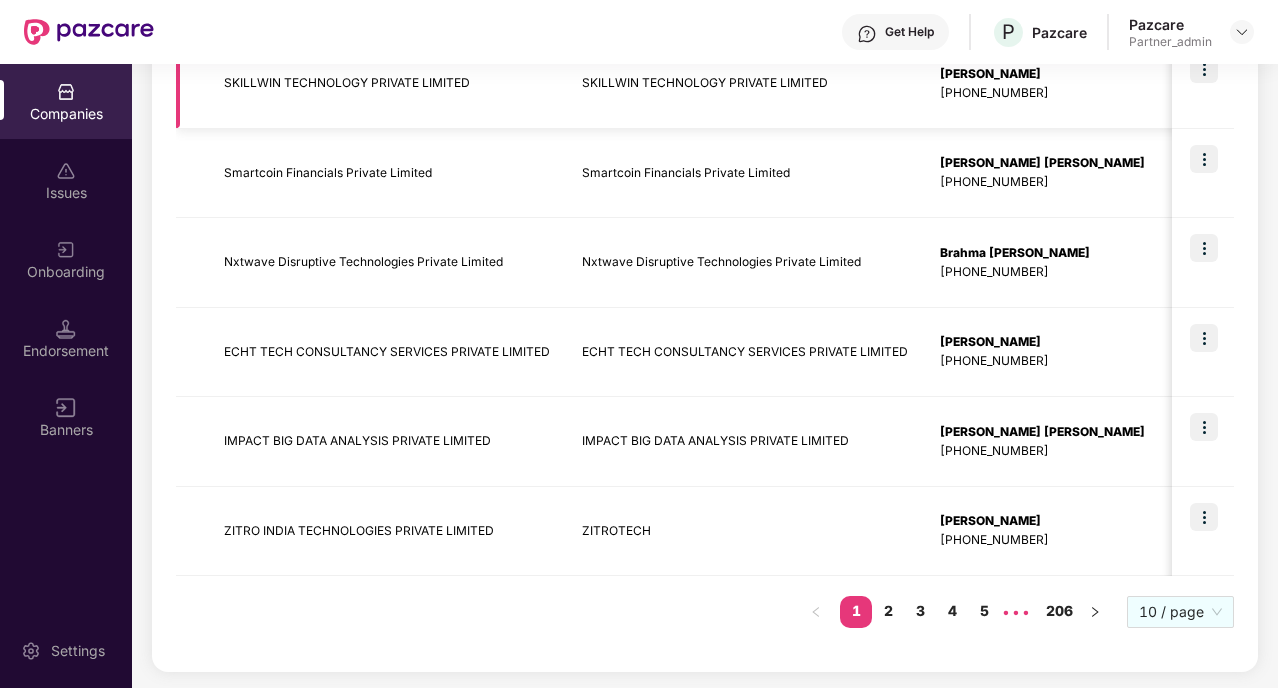 scroll, scrollTop: 0, scrollLeft: 0, axis: both 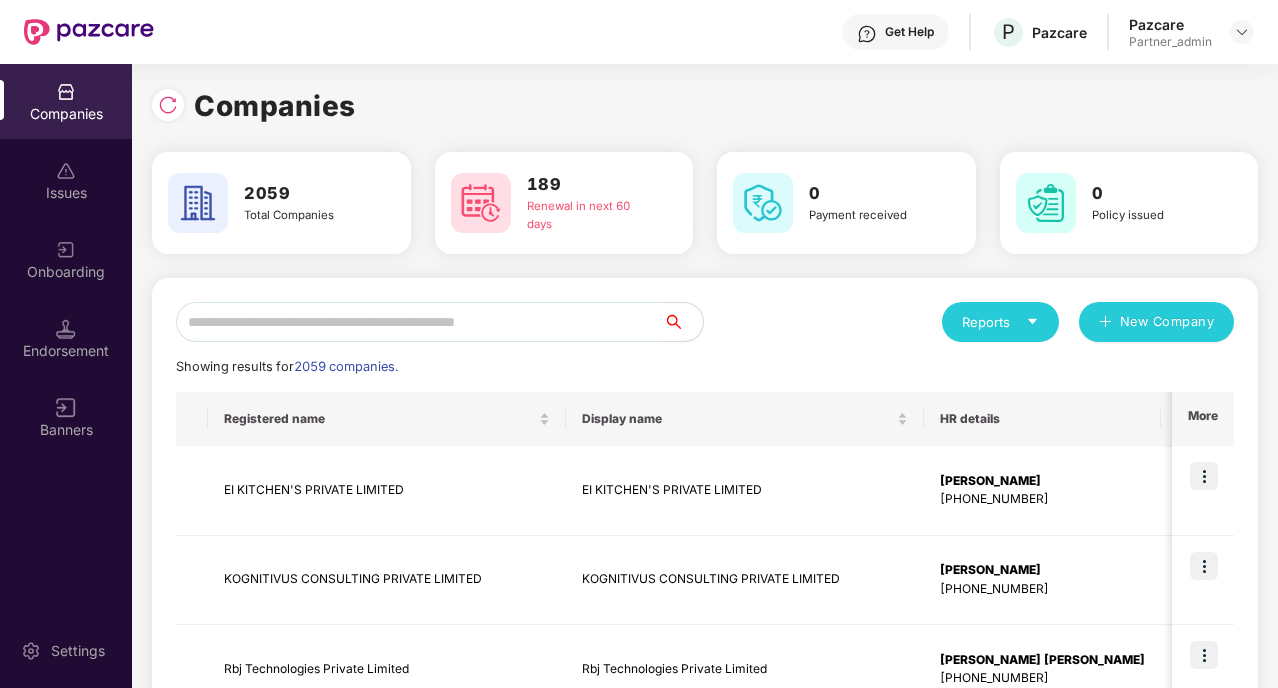click at bounding box center [419, 322] 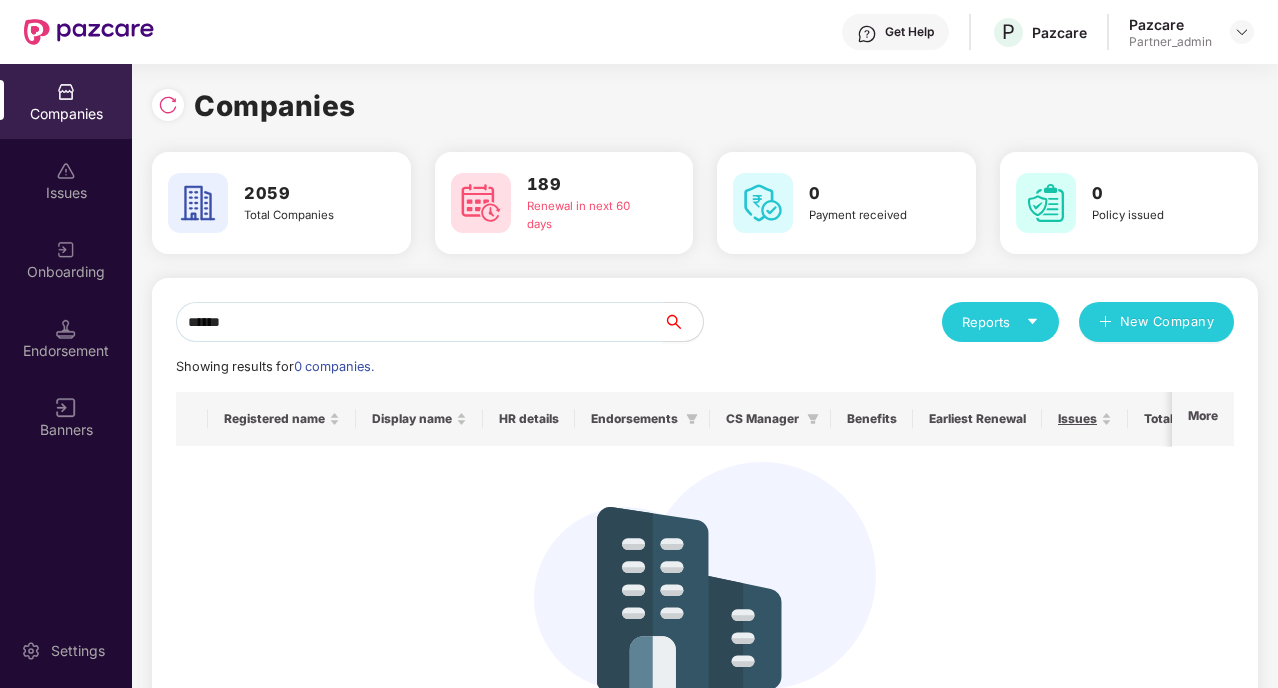 type on "*******" 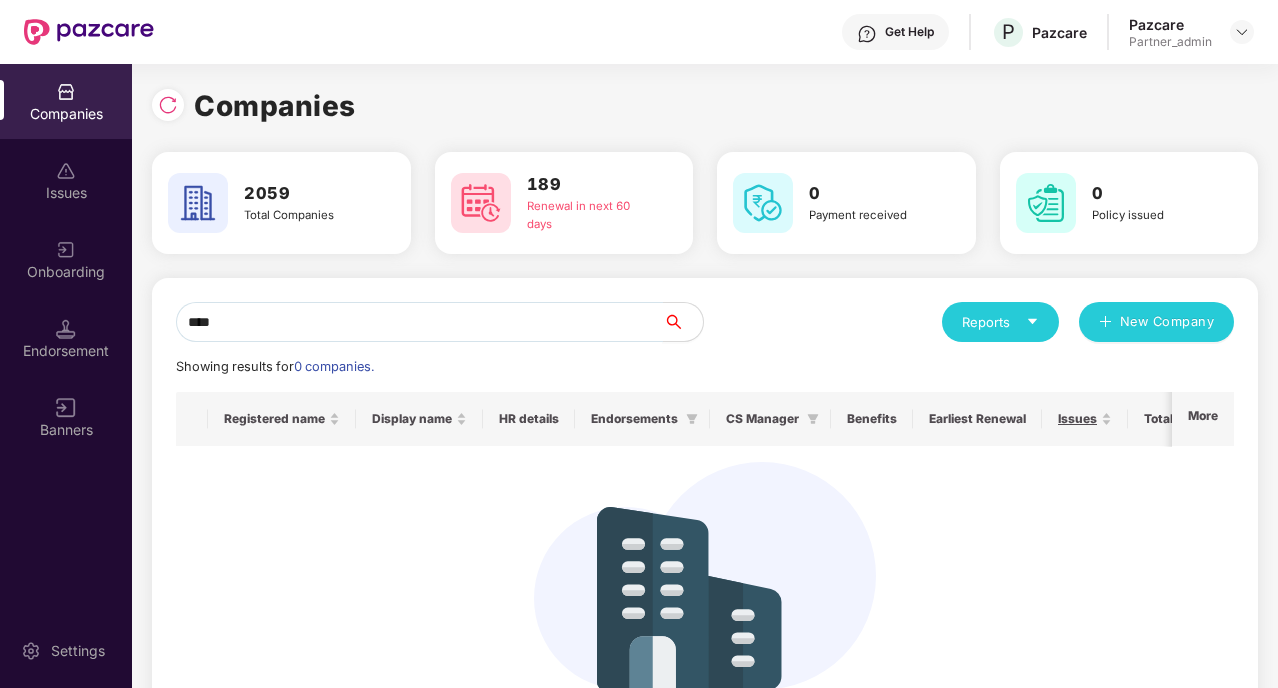 type on "*****" 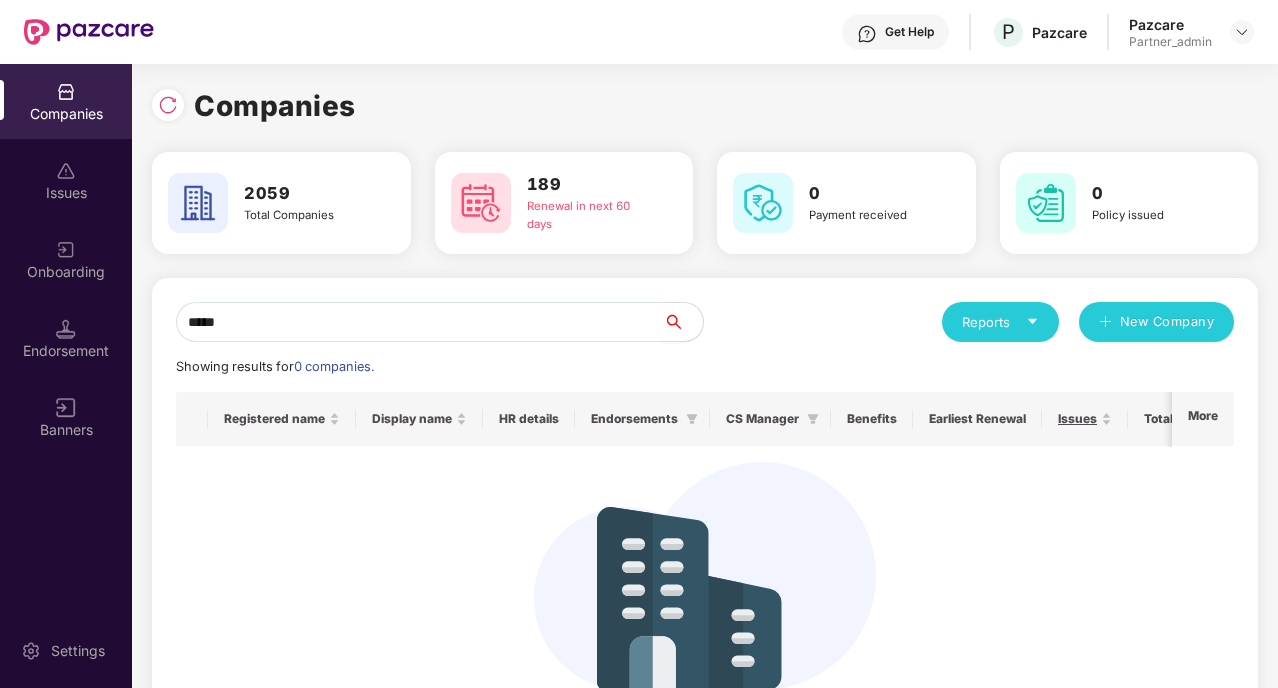 type 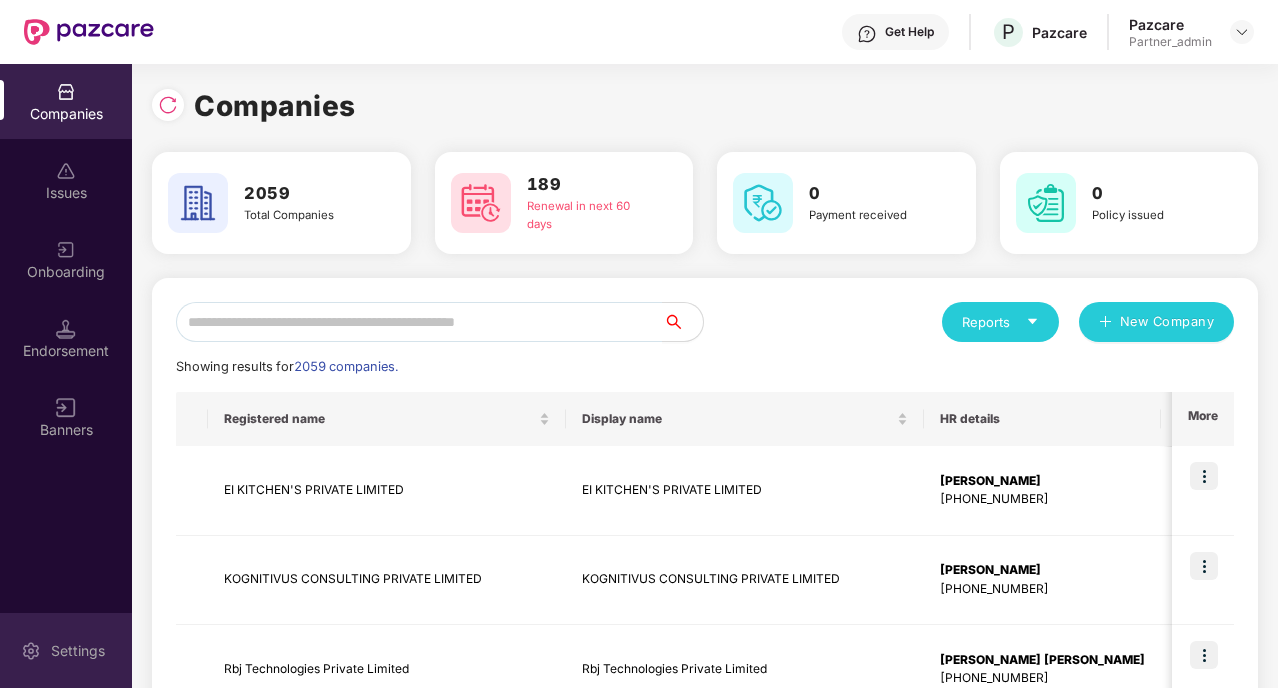 click on "Settings" at bounding box center (66, 650) 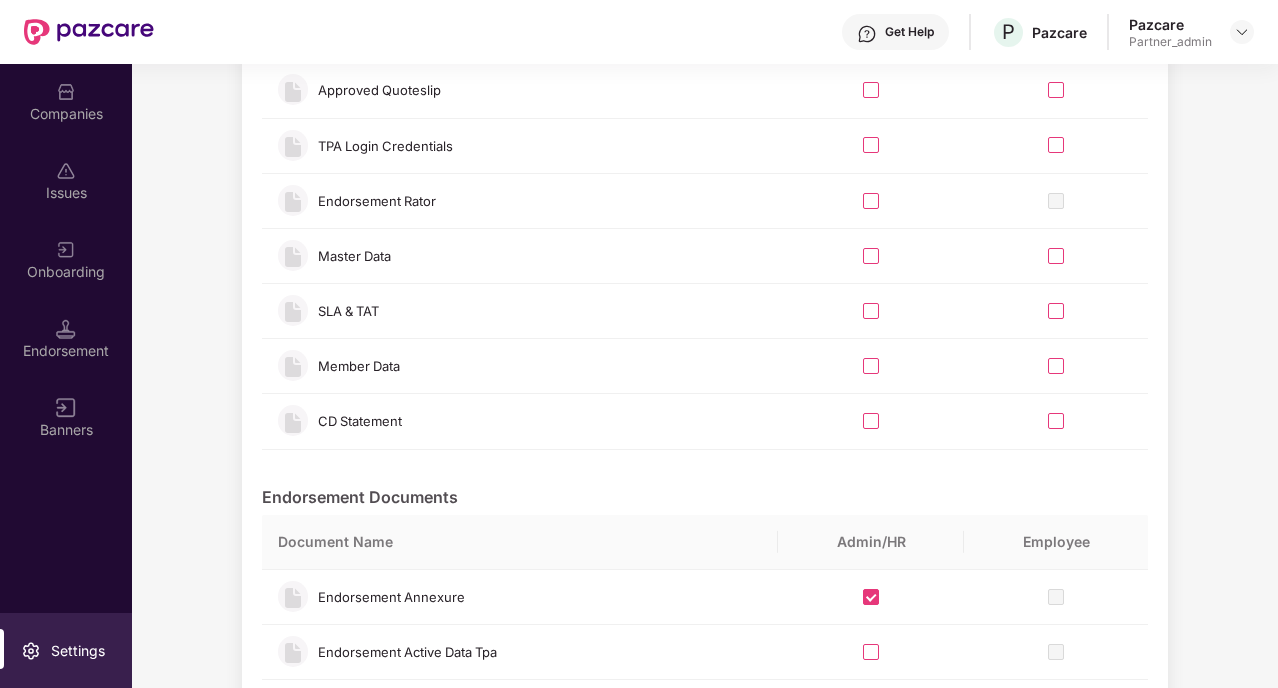 scroll, scrollTop: 1990, scrollLeft: 0, axis: vertical 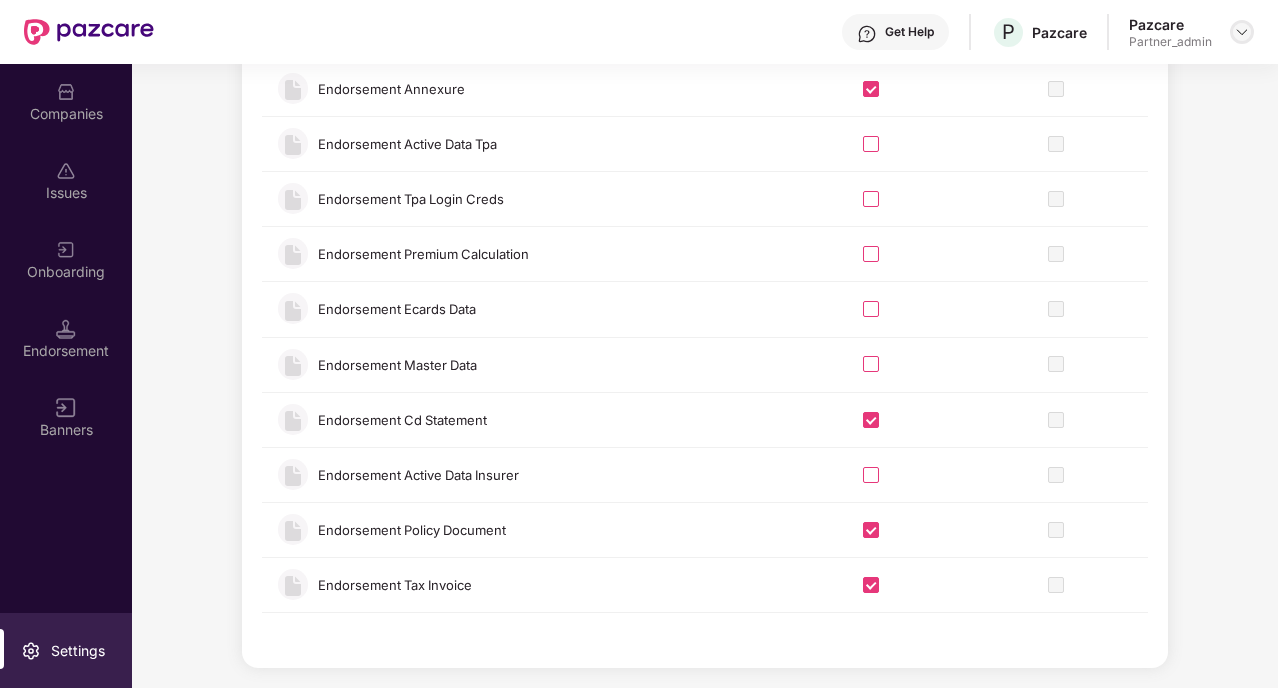 click at bounding box center [1242, 32] 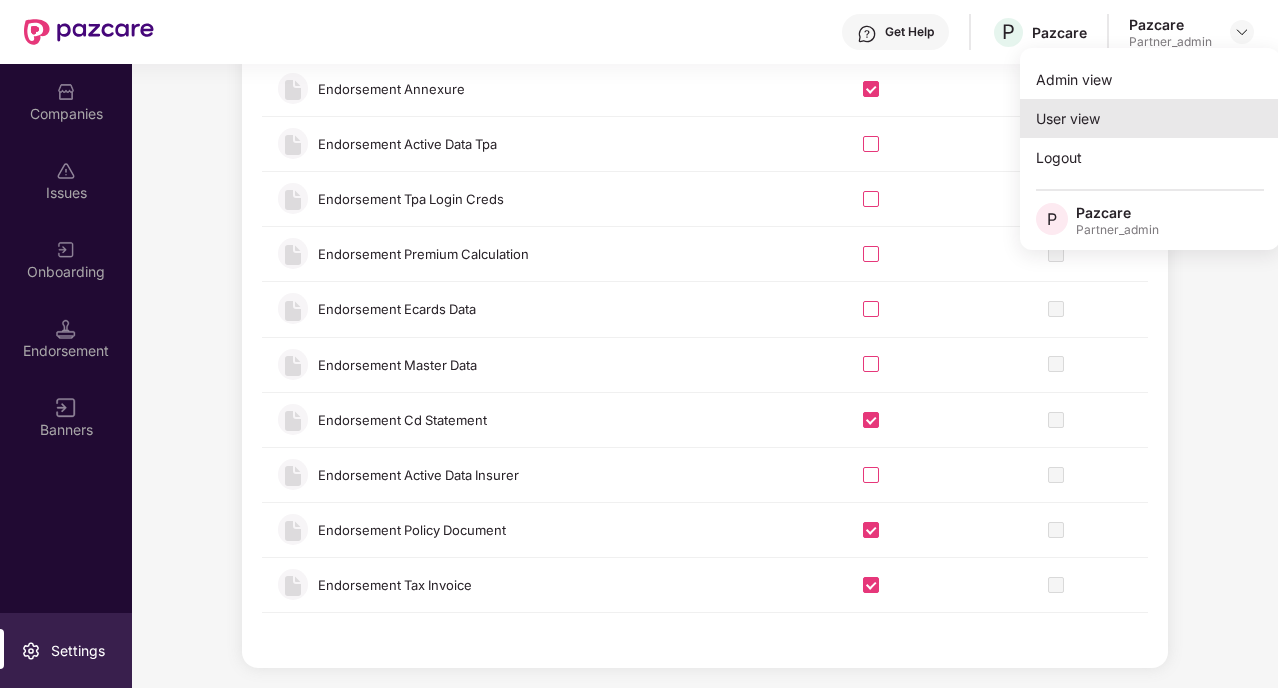 click on "User view" at bounding box center (1150, 118) 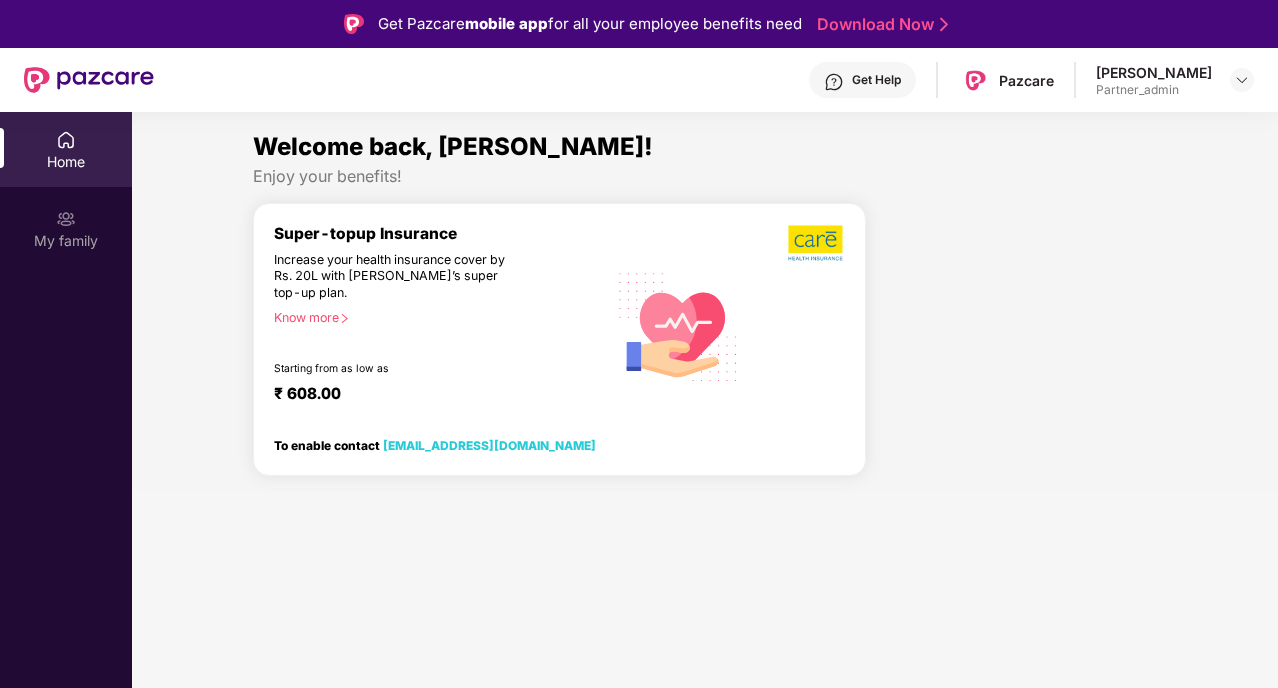 click on "Home My family" at bounding box center [66, 456] 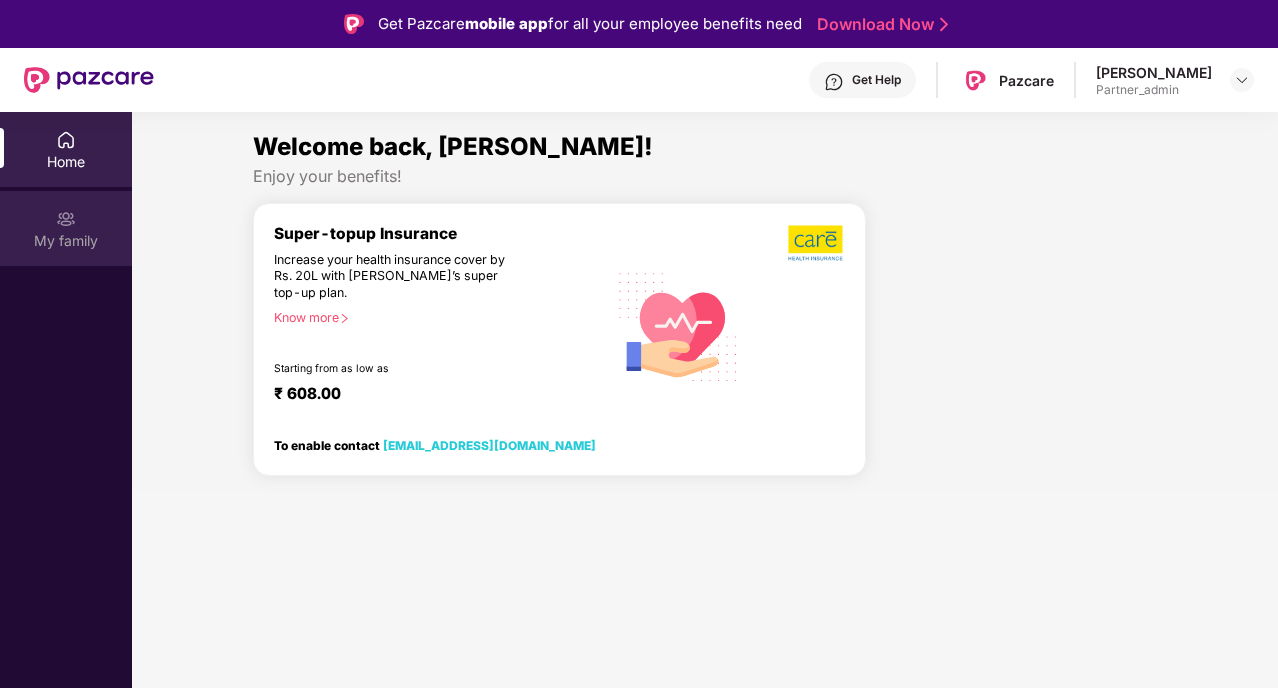 click on "My family" at bounding box center [66, 228] 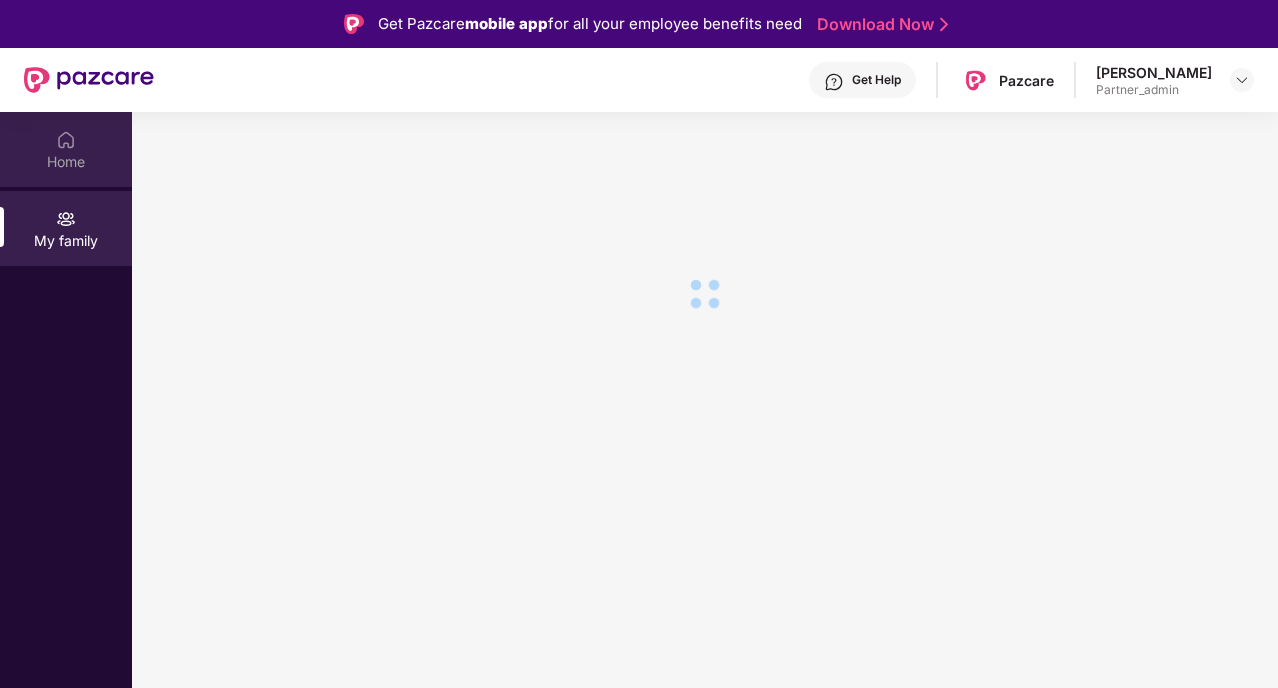 click on "Home" at bounding box center [66, 149] 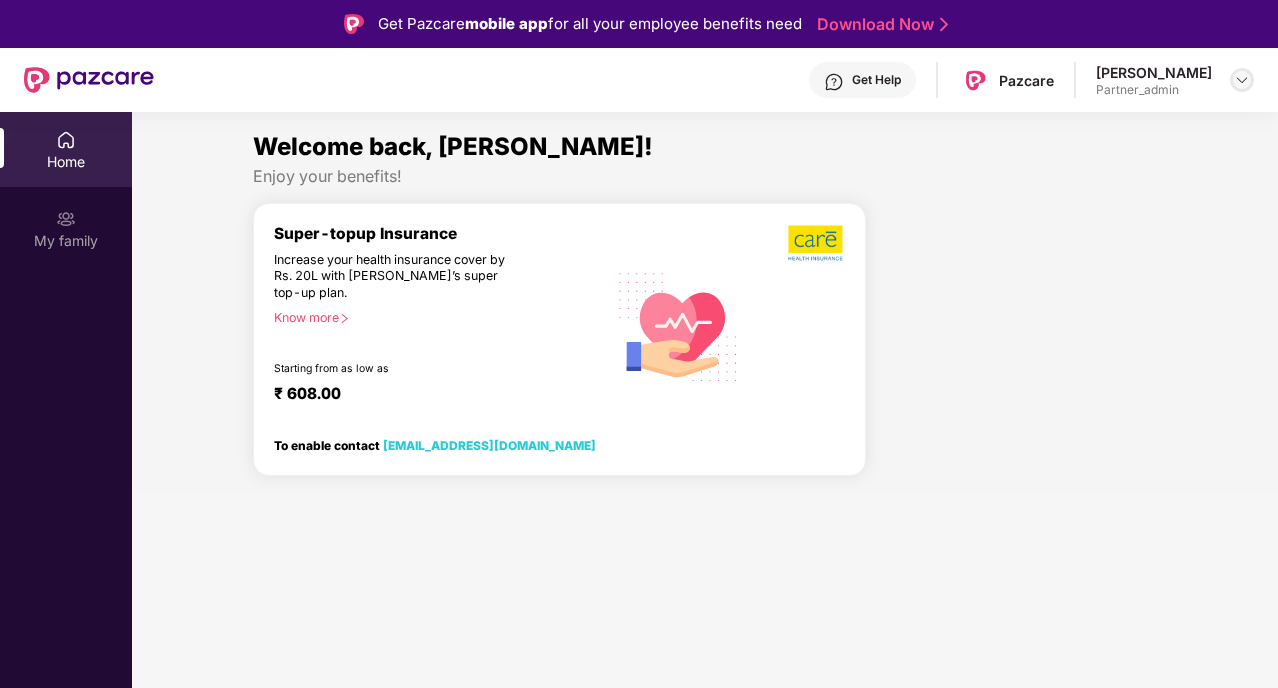 click at bounding box center [1242, 80] 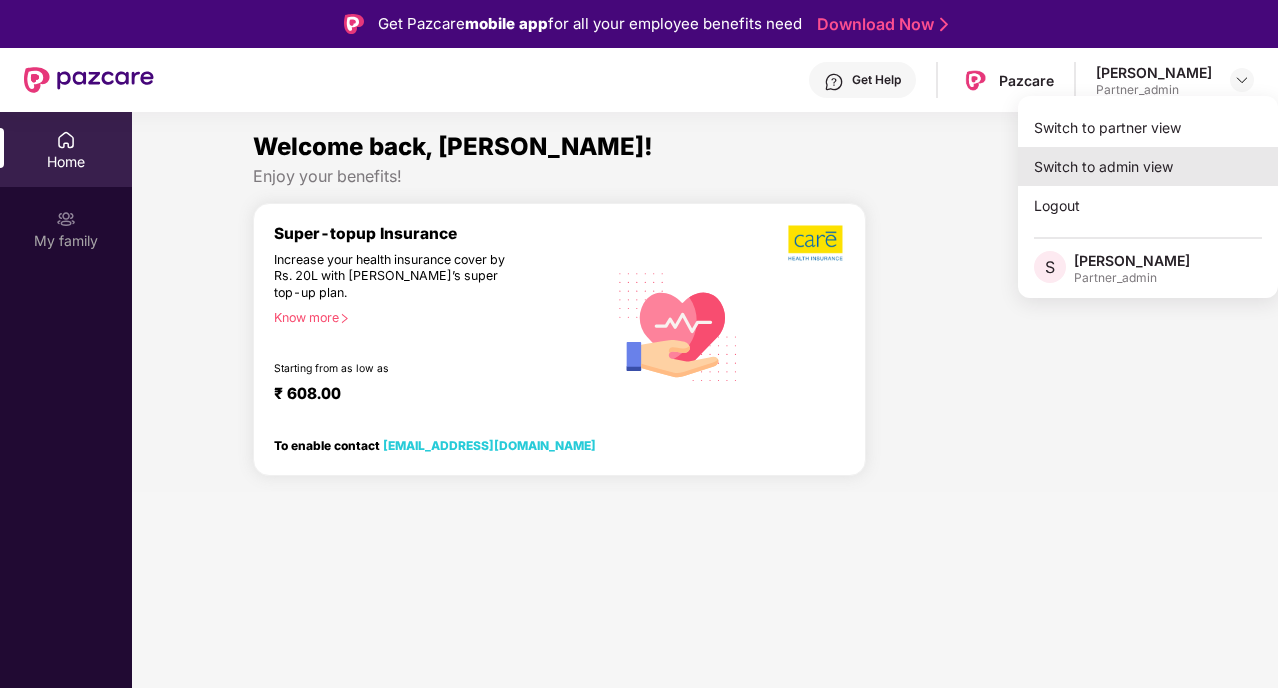 click on "Switch to admin view" at bounding box center [1148, 166] 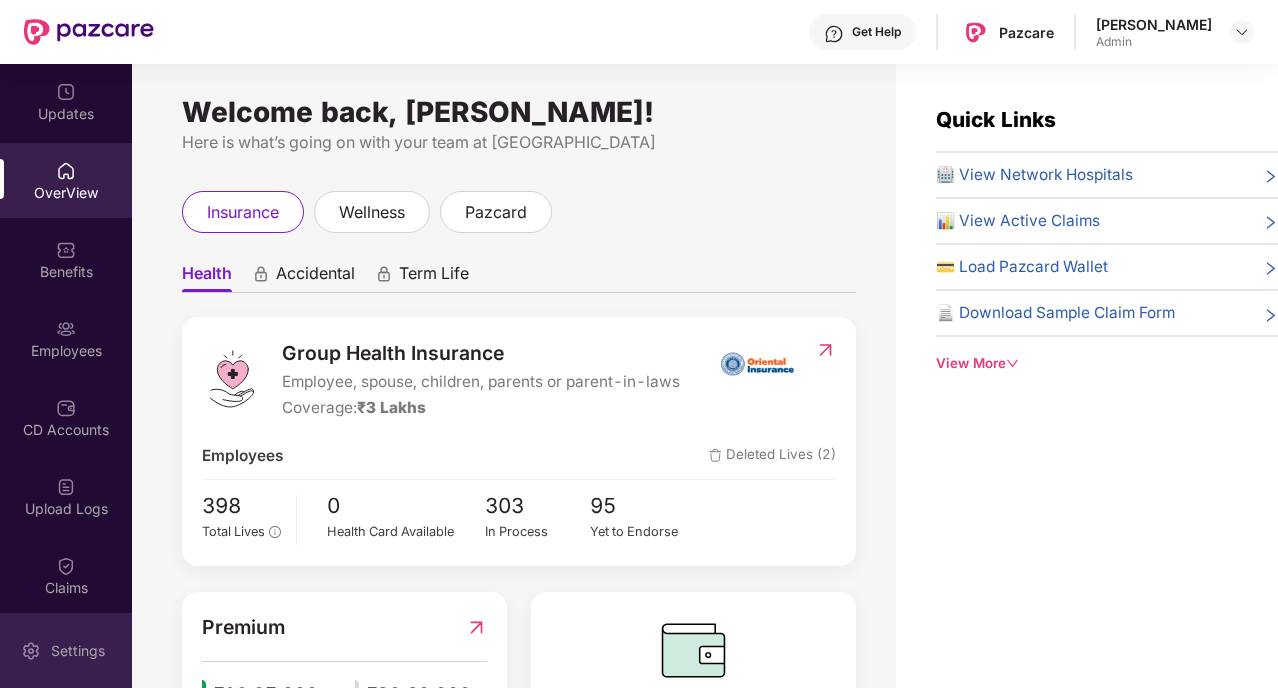 click on "Settings" at bounding box center (78, 651) 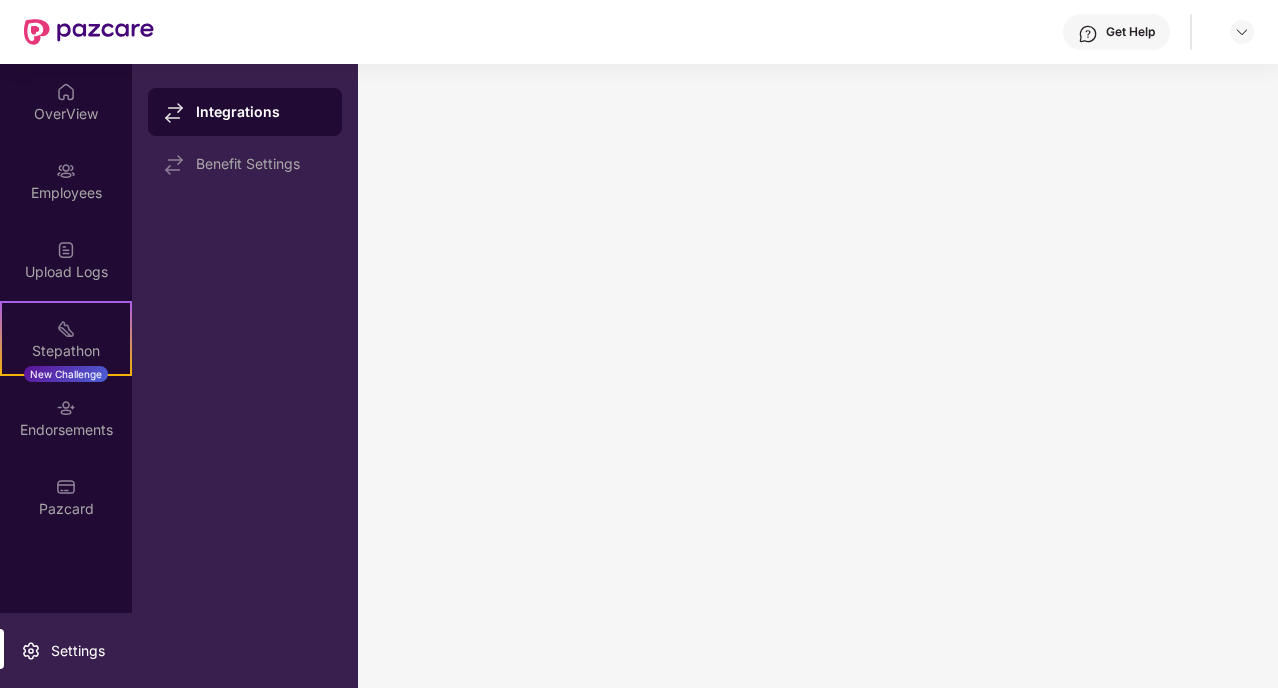 scroll, scrollTop: 0, scrollLeft: 0, axis: both 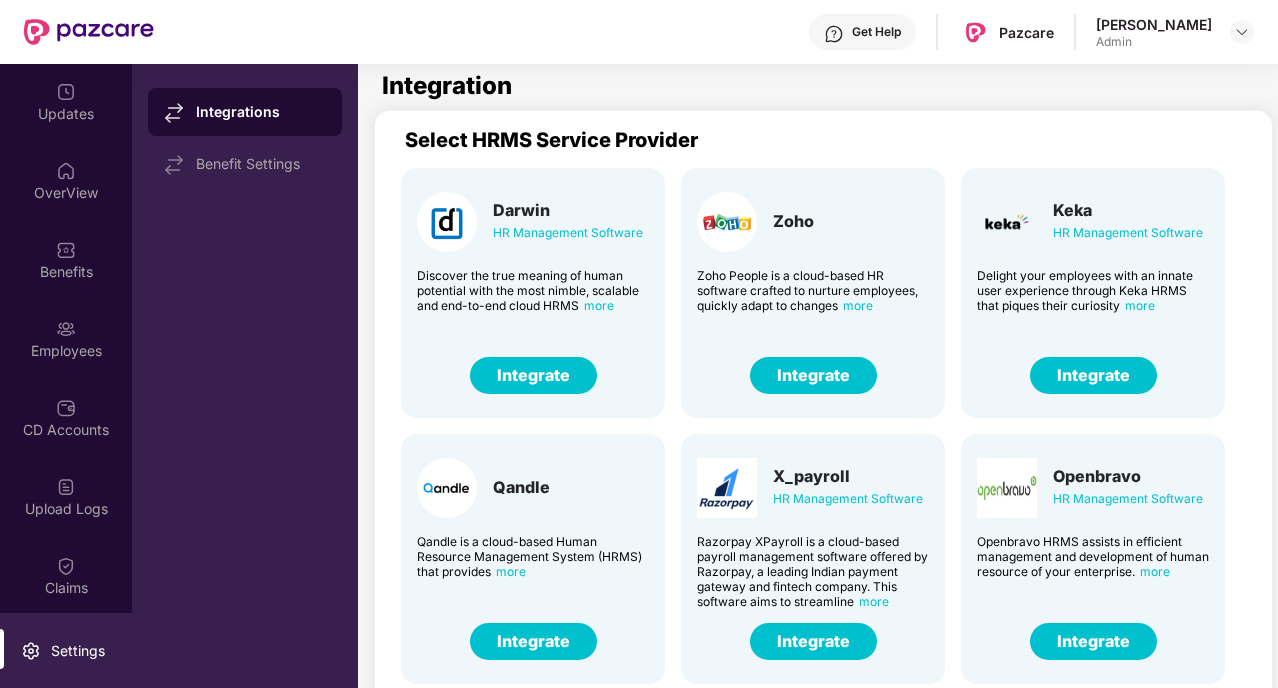 click at bounding box center [89, 32] 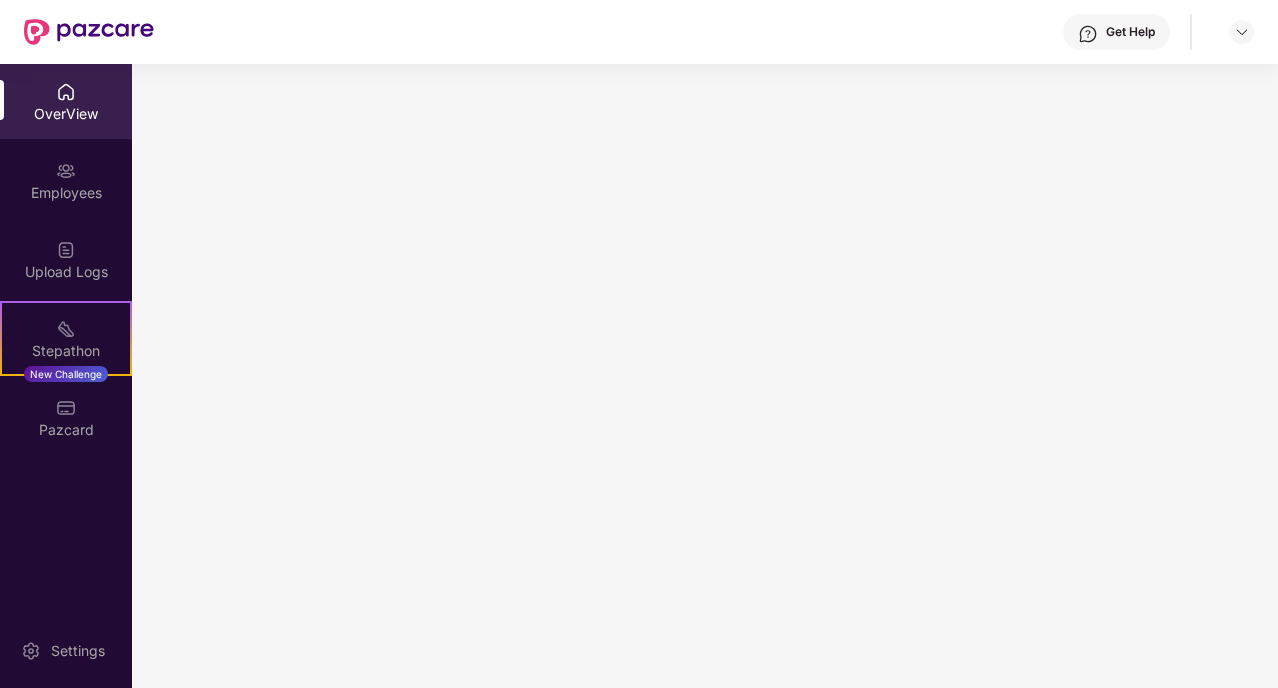 scroll, scrollTop: 0, scrollLeft: 0, axis: both 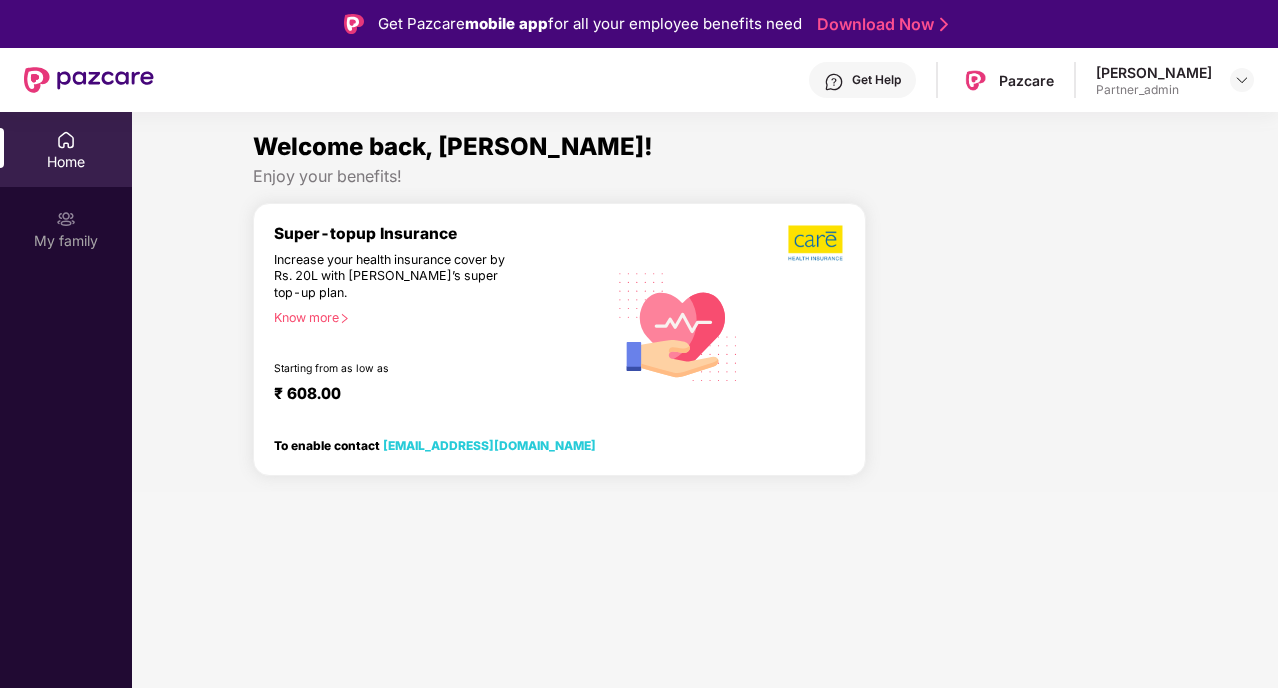 click at bounding box center [1242, 80] 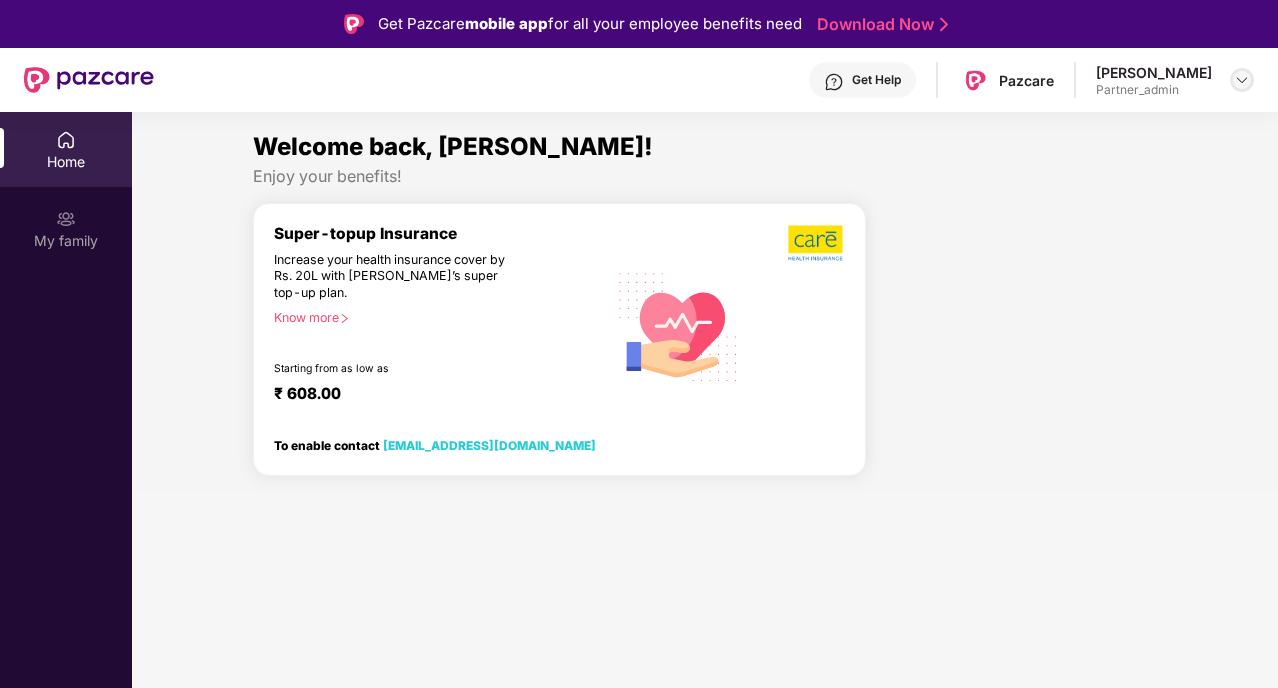 click at bounding box center [1242, 80] 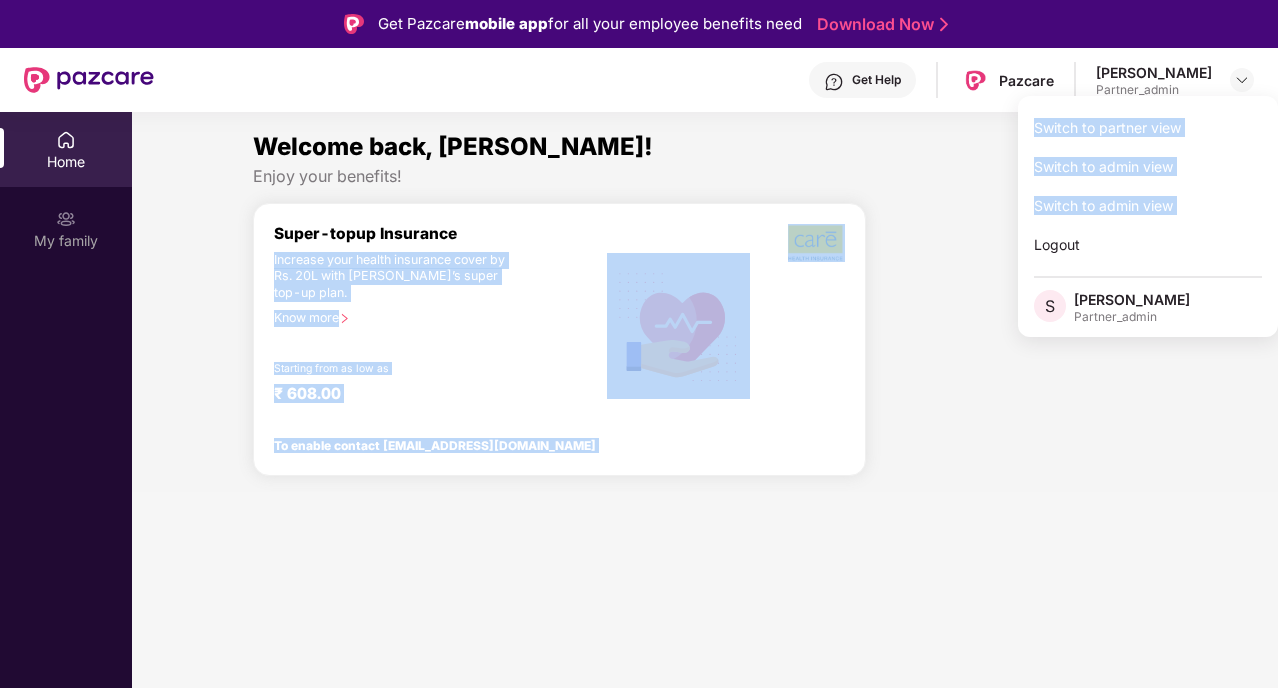 drag, startPoint x: 1119, startPoint y: 231, endPoint x: 493, endPoint y: 237, distance: 626.02875 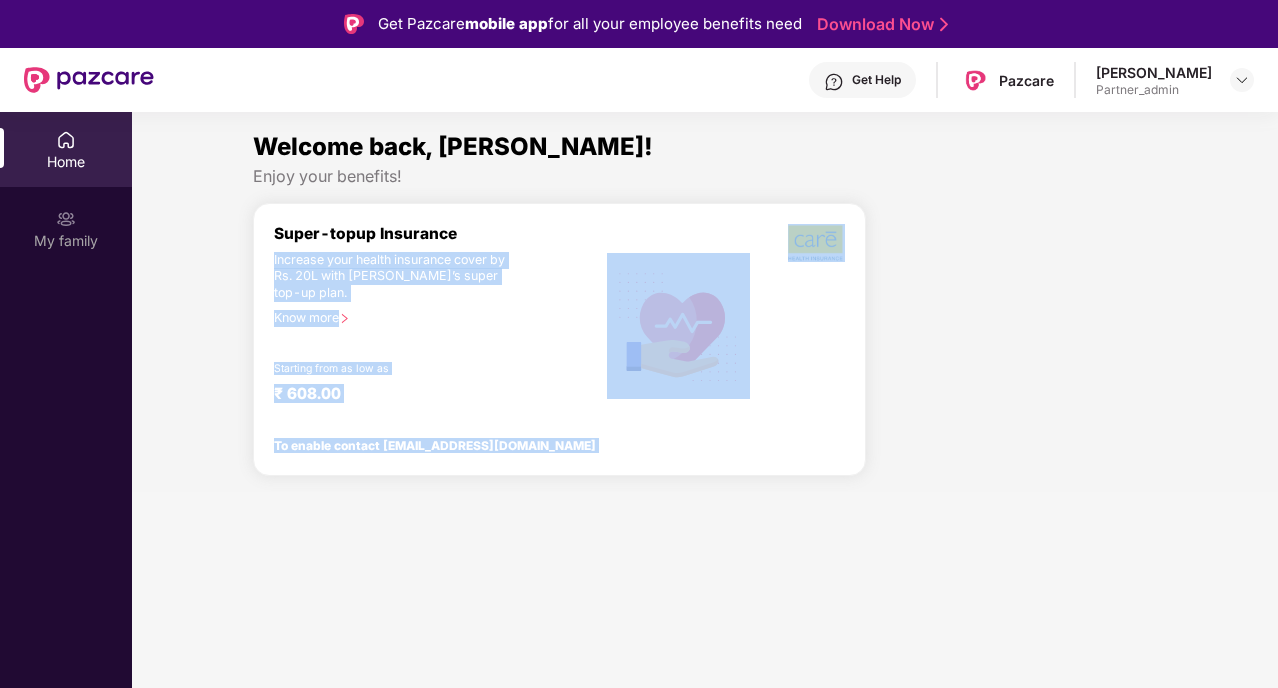 click on "Super-topup Insurance" at bounding box center (440, 233) 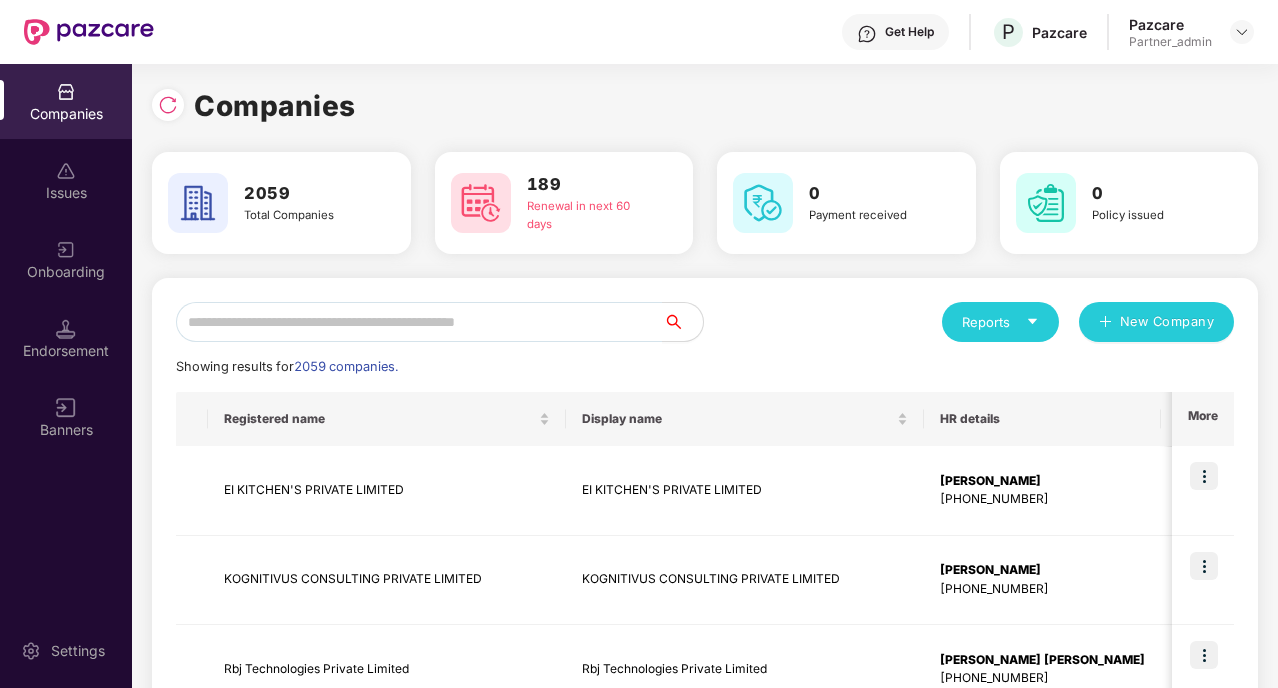 scroll, scrollTop: 0, scrollLeft: 0, axis: both 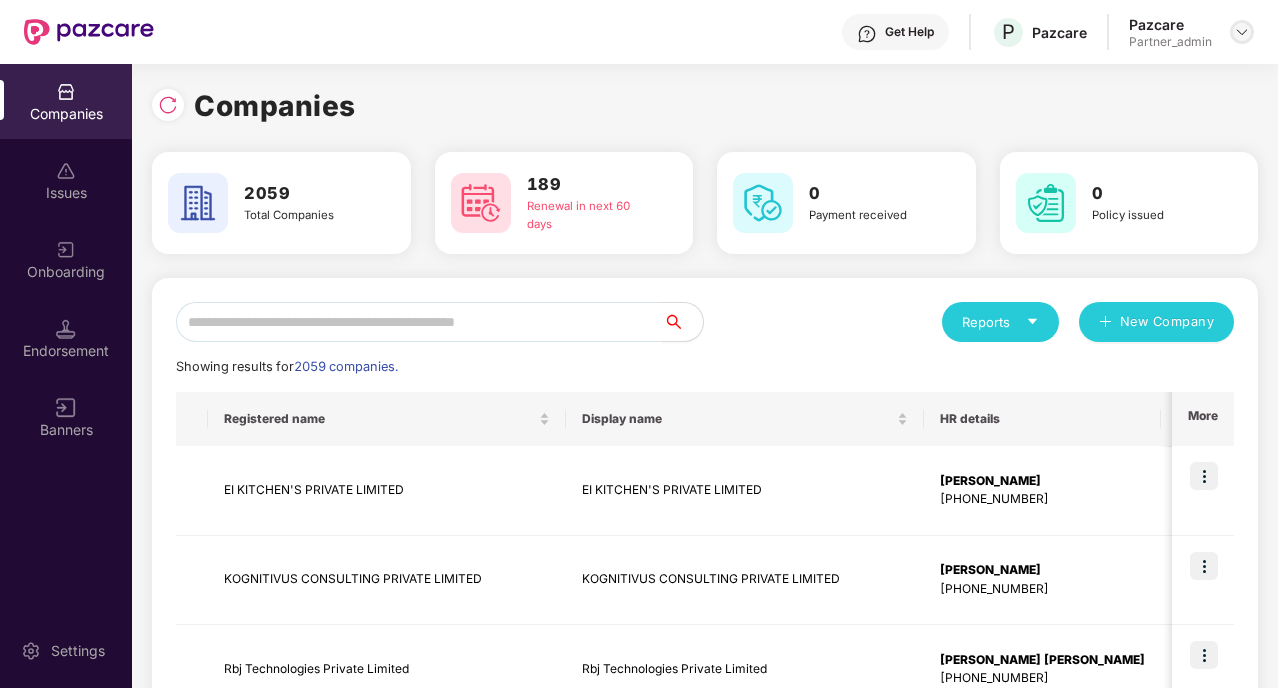 click at bounding box center (1242, 32) 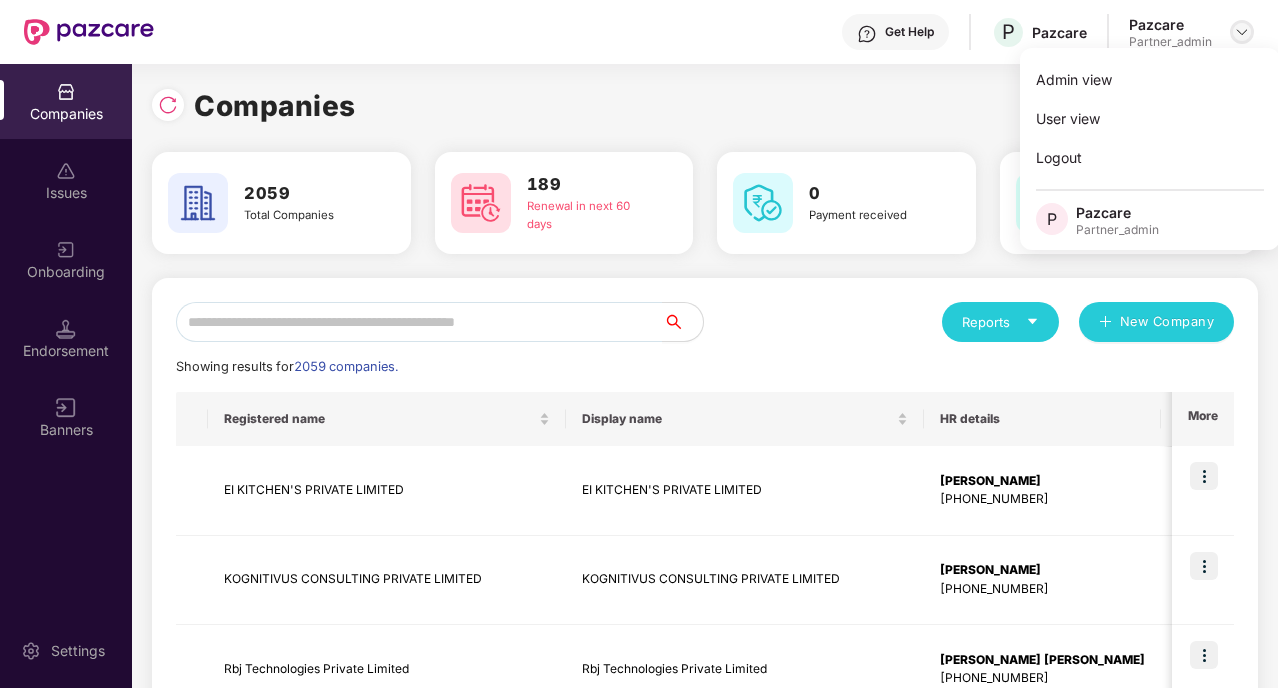click at bounding box center (1242, 32) 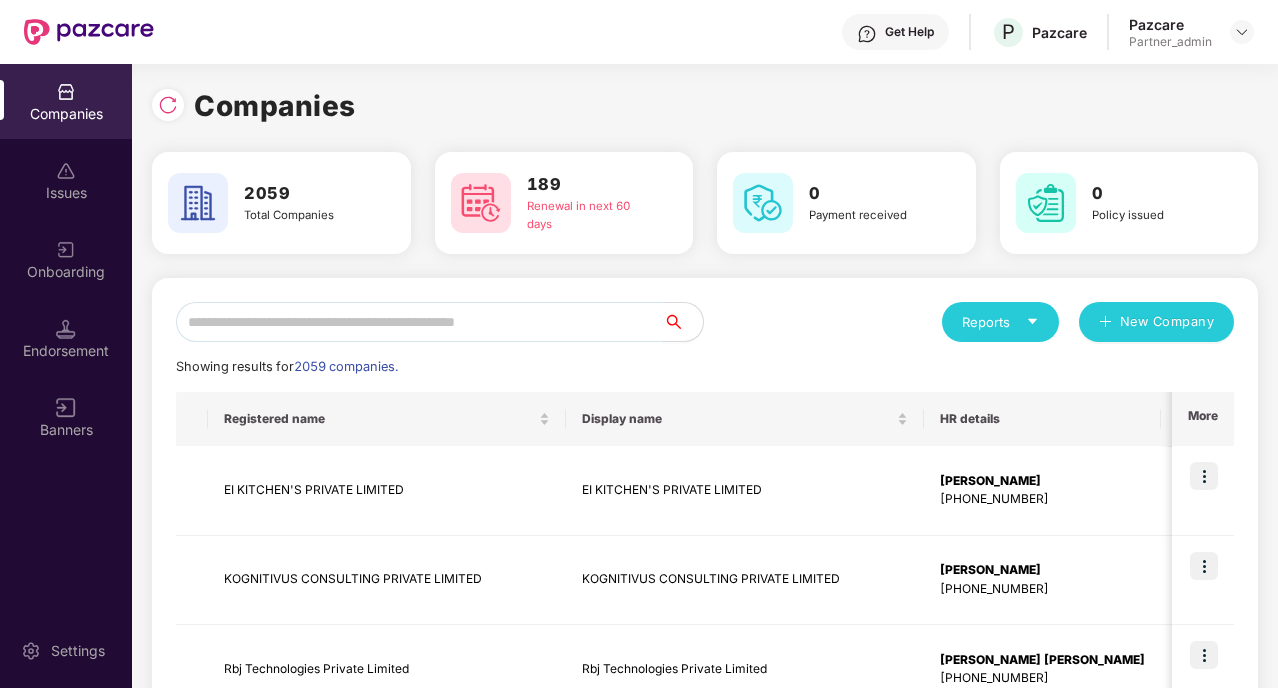 click at bounding box center [419, 322] 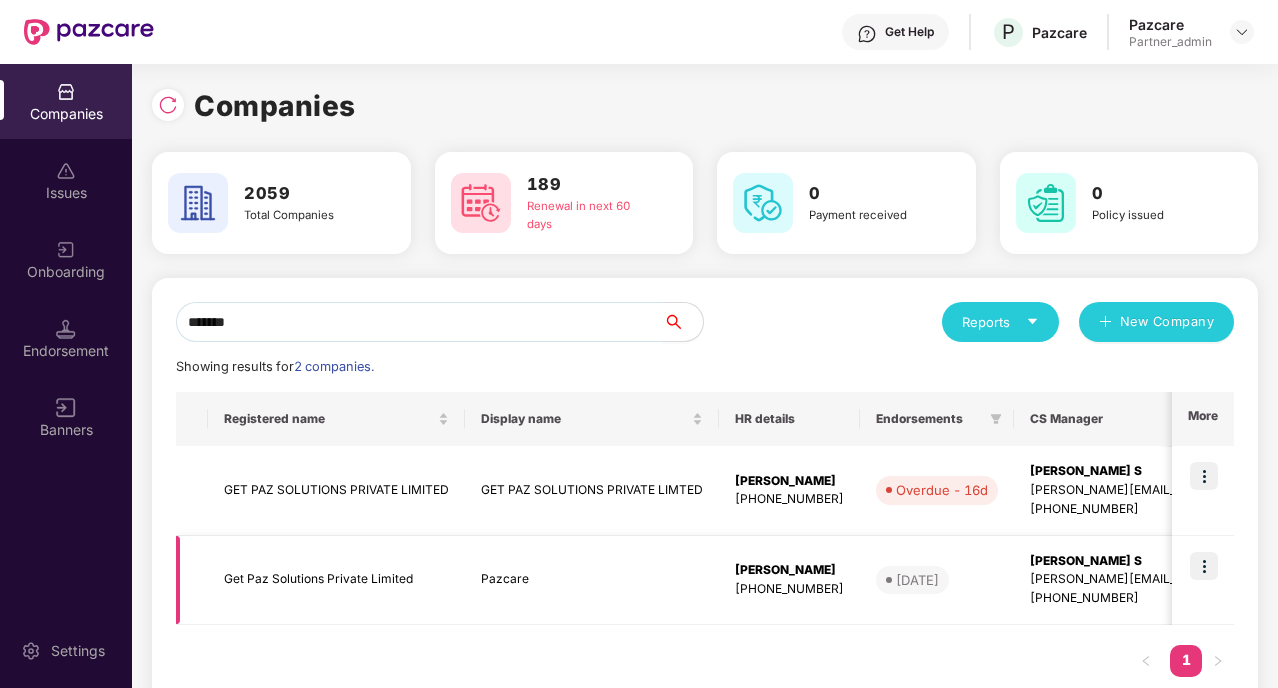 type on "*******" 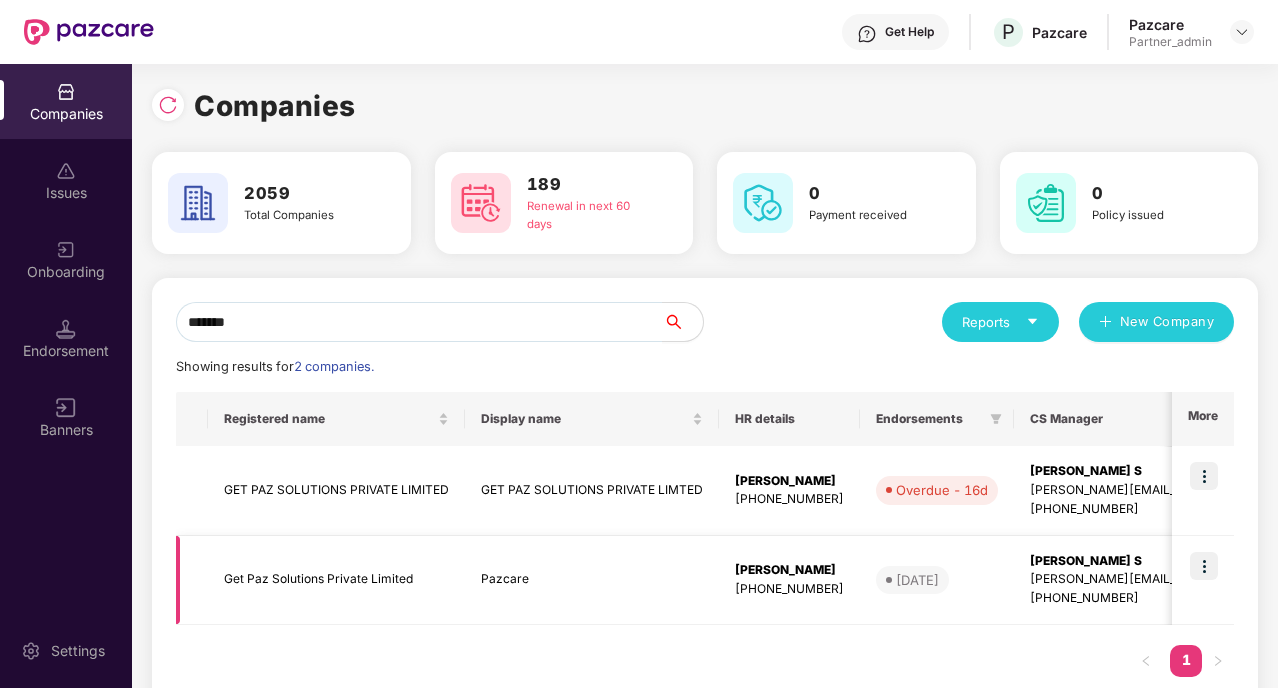 click at bounding box center [1204, 566] 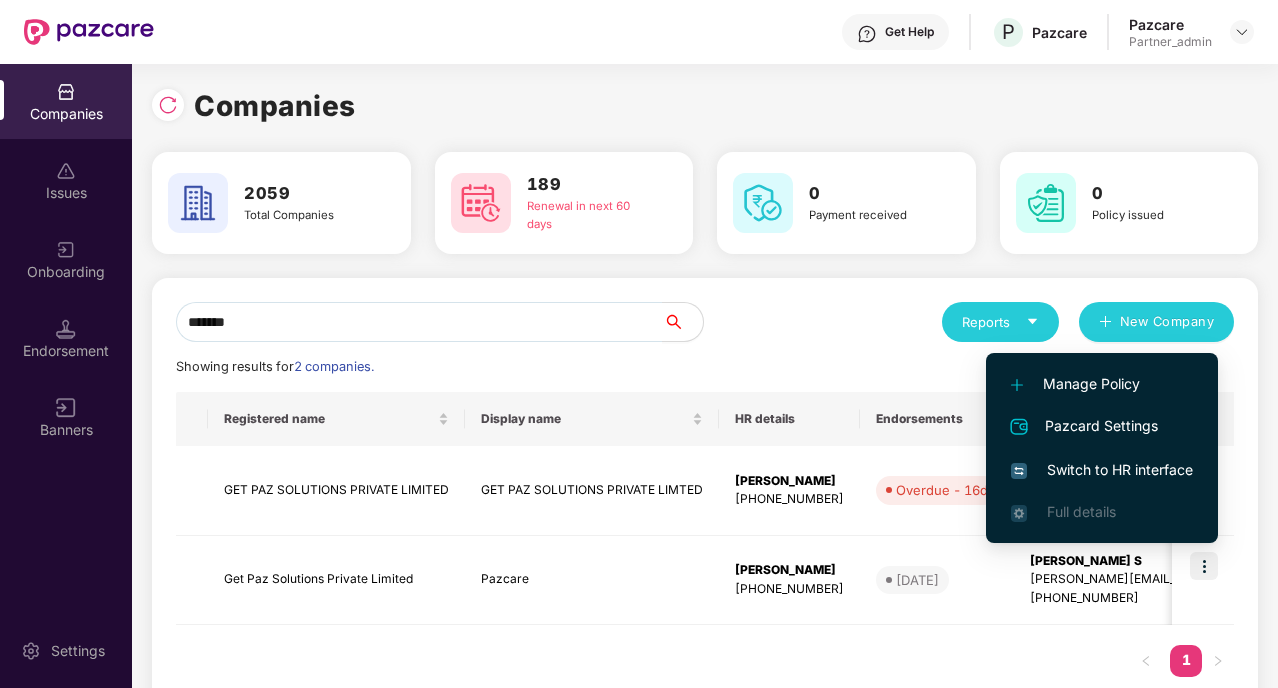 click on "Switch to HR interface" at bounding box center (1102, 470) 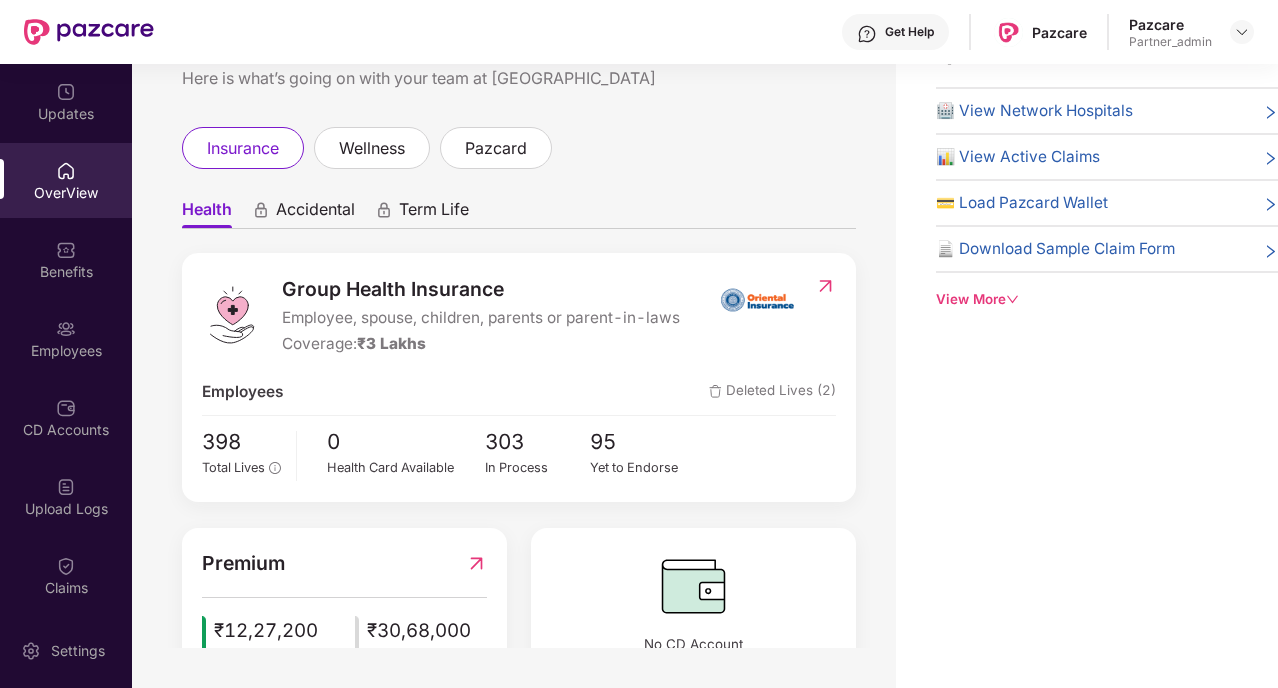 scroll, scrollTop: 62, scrollLeft: 0, axis: vertical 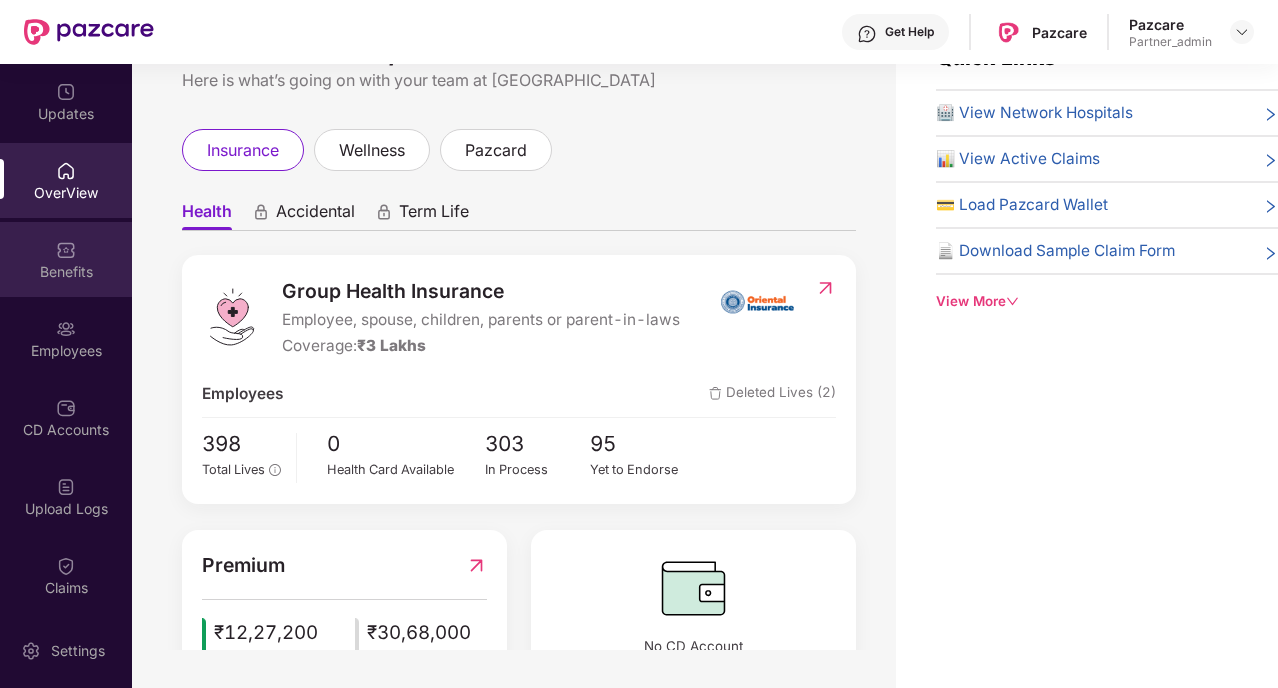 click on "Benefits" at bounding box center (66, 272) 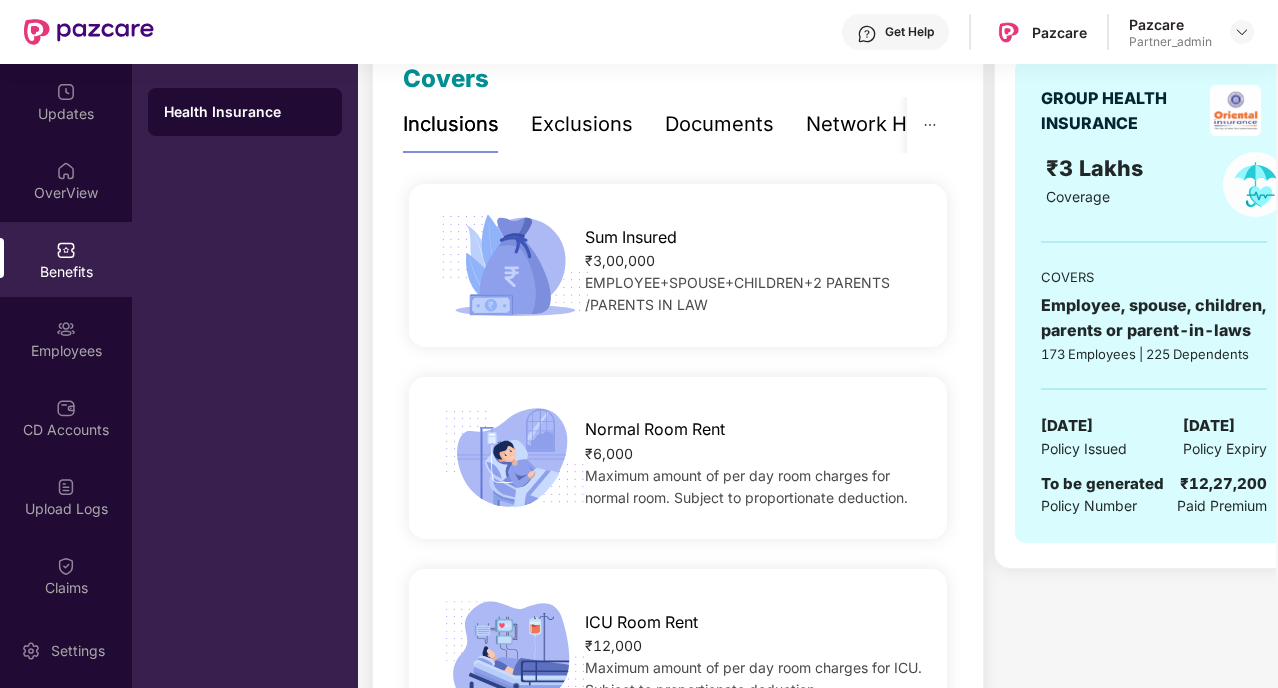 scroll, scrollTop: 319, scrollLeft: 0, axis: vertical 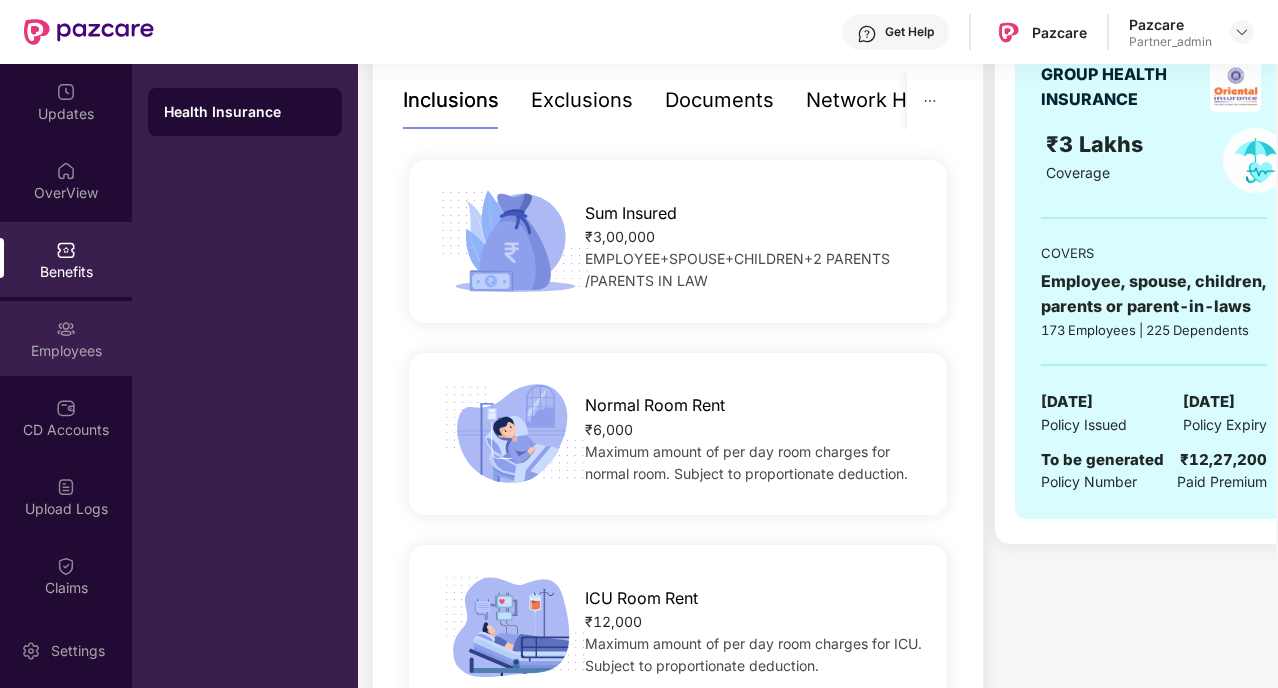 click on "Employees" at bounding box center [66, 351] 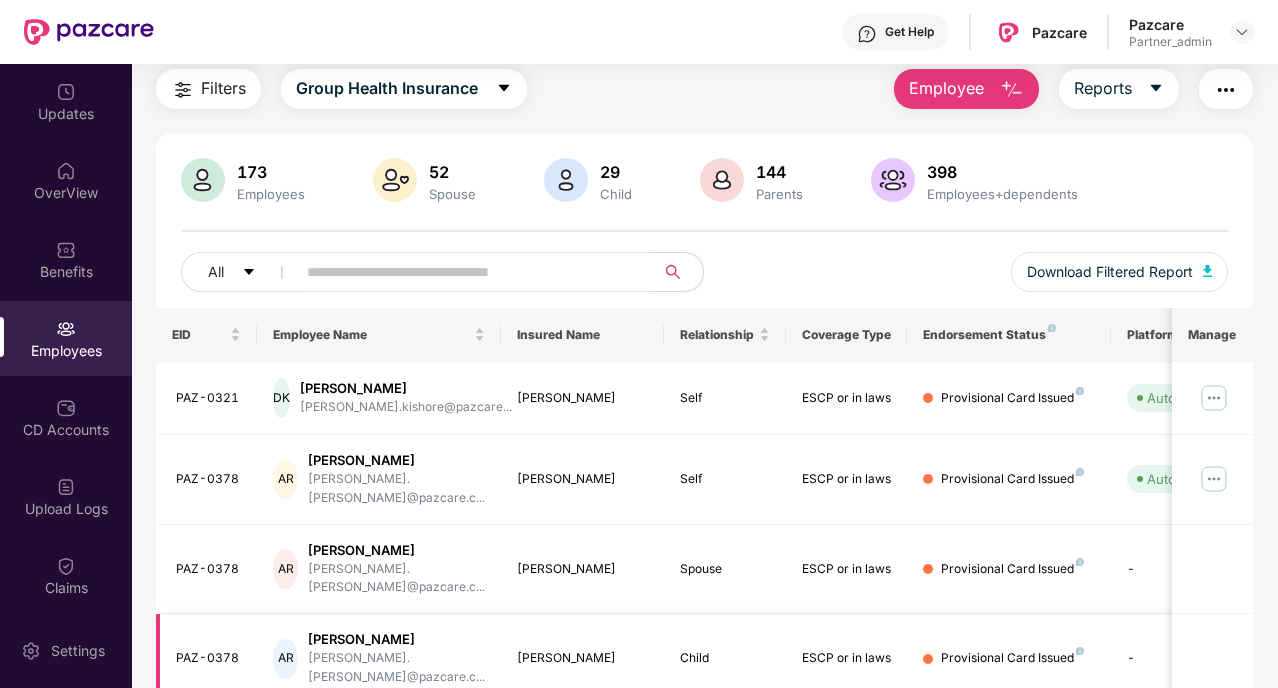 scroll, scrollTop: 57, scrollLeft: 0, axis: vertical 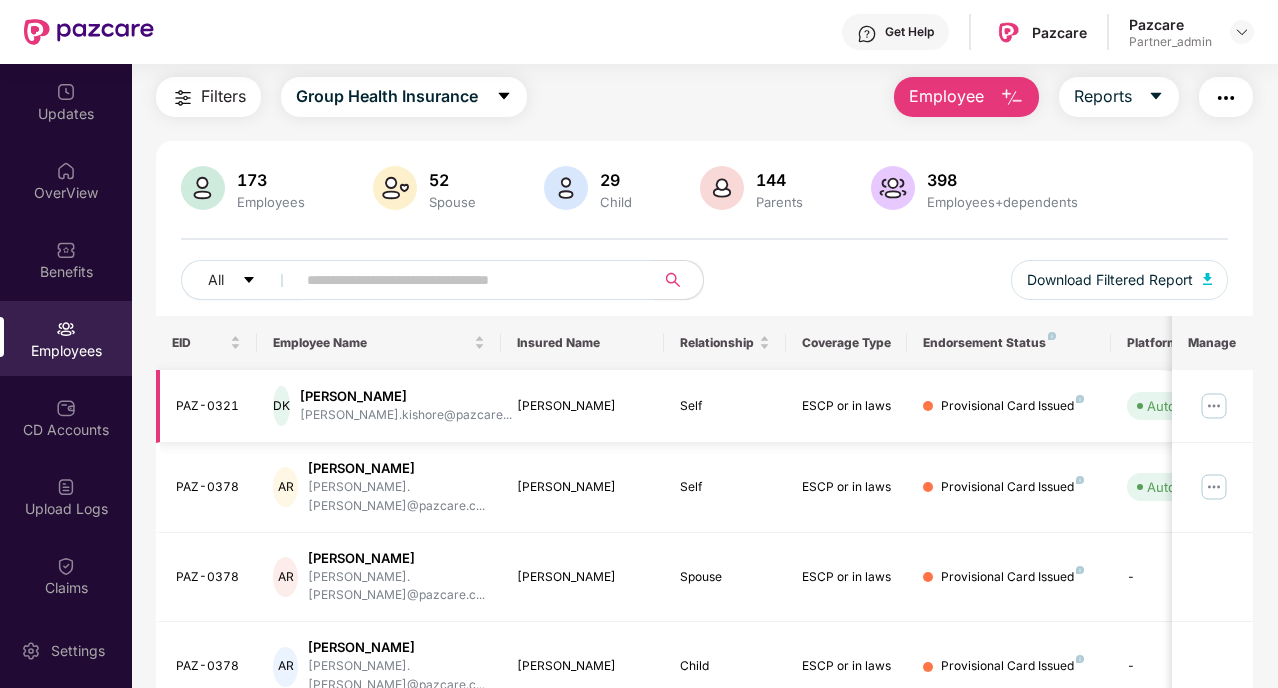 click at bounding box center (1214, 406) 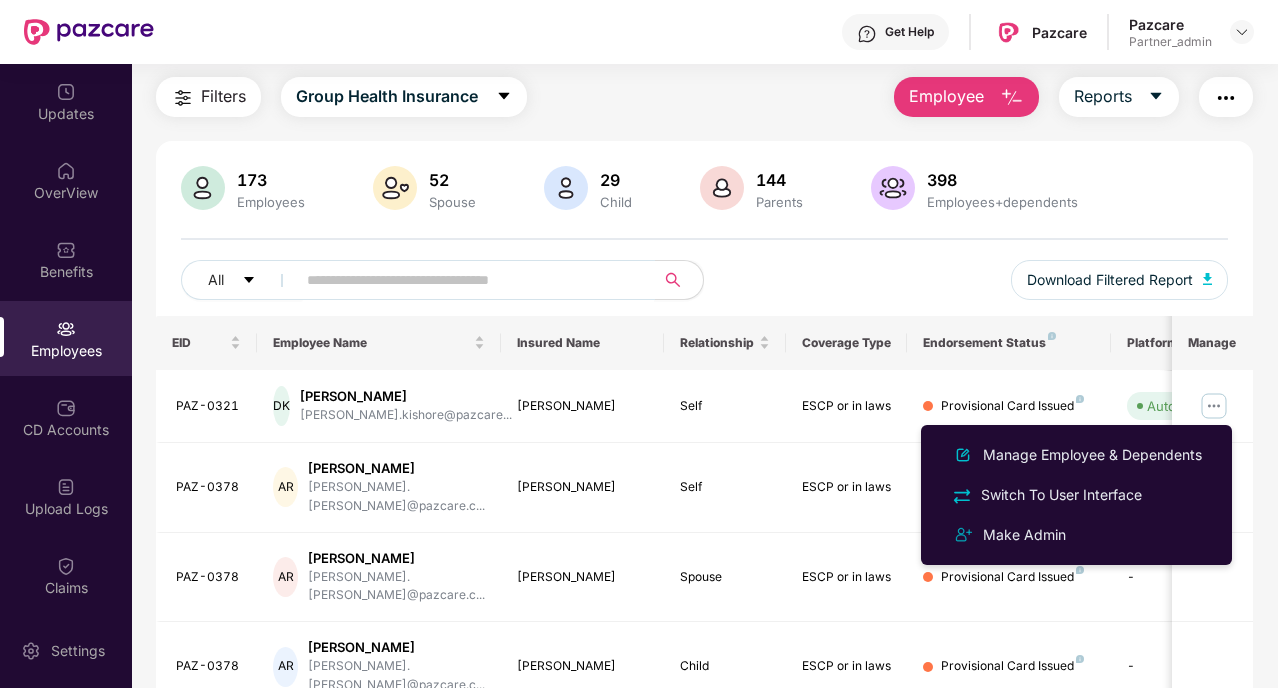 click at bounding box center (467, 280) 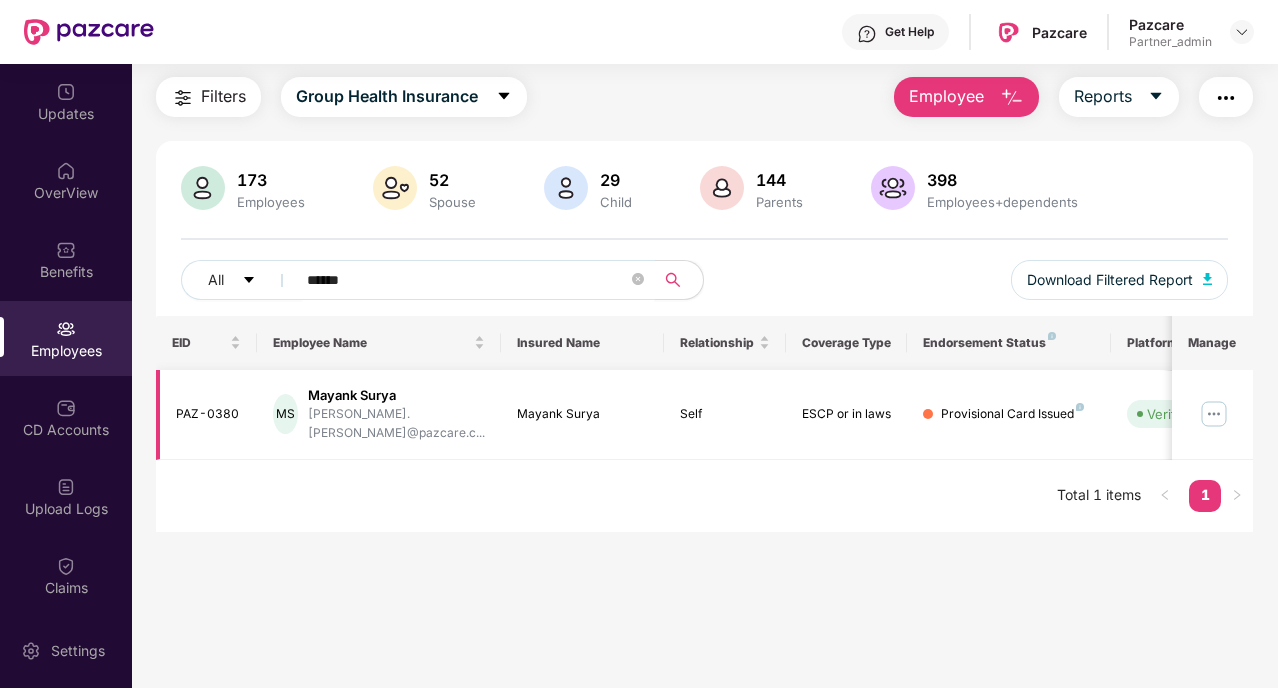 type on "******" 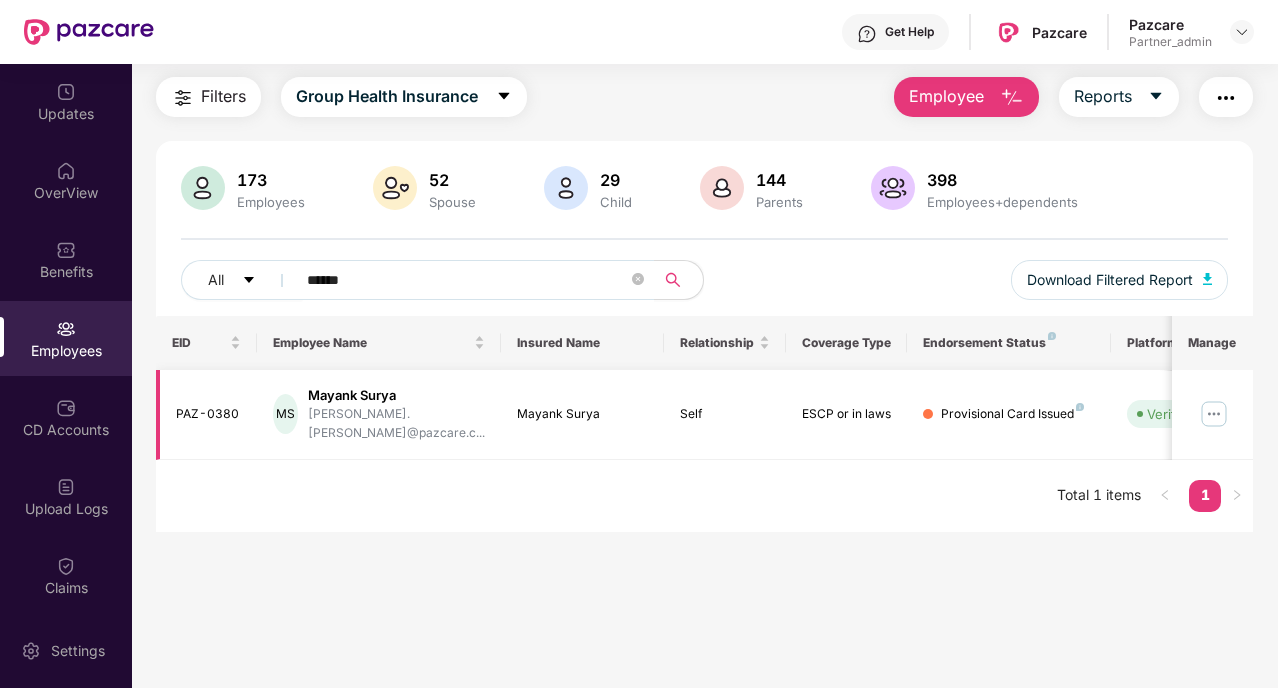 click at bounding box center [1214, 414] 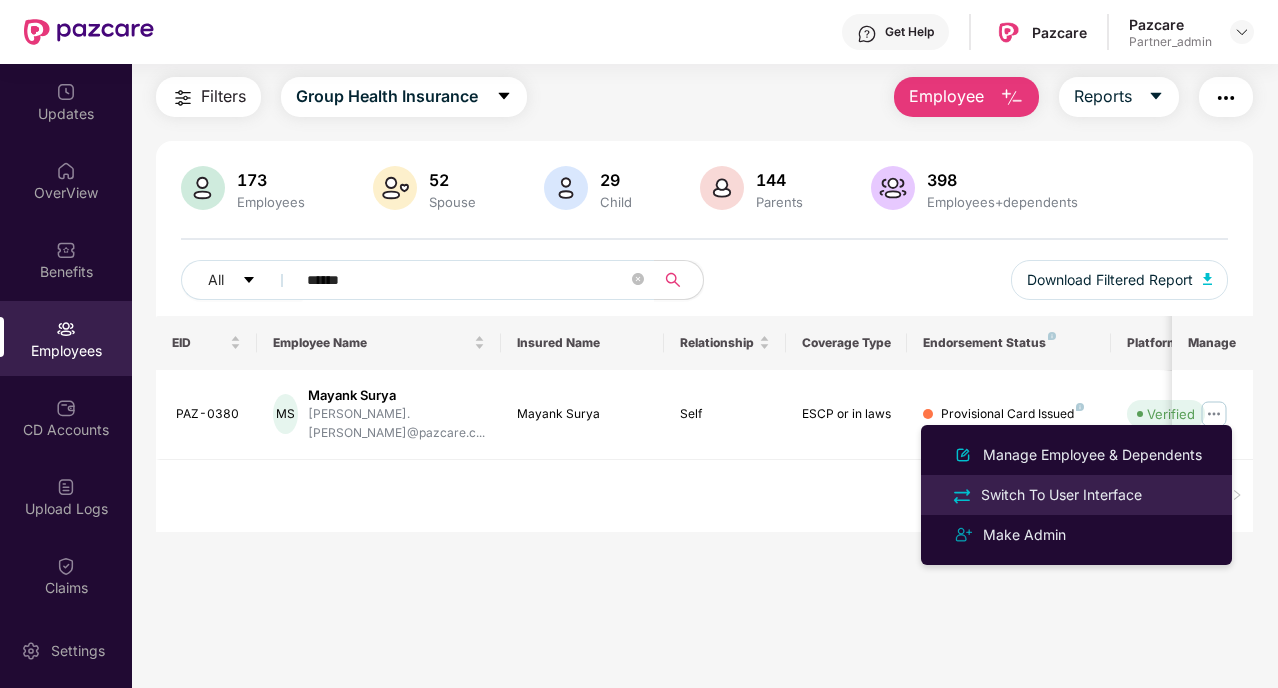 click on "Switch To User Interface" at bounding box center (1061, 495) 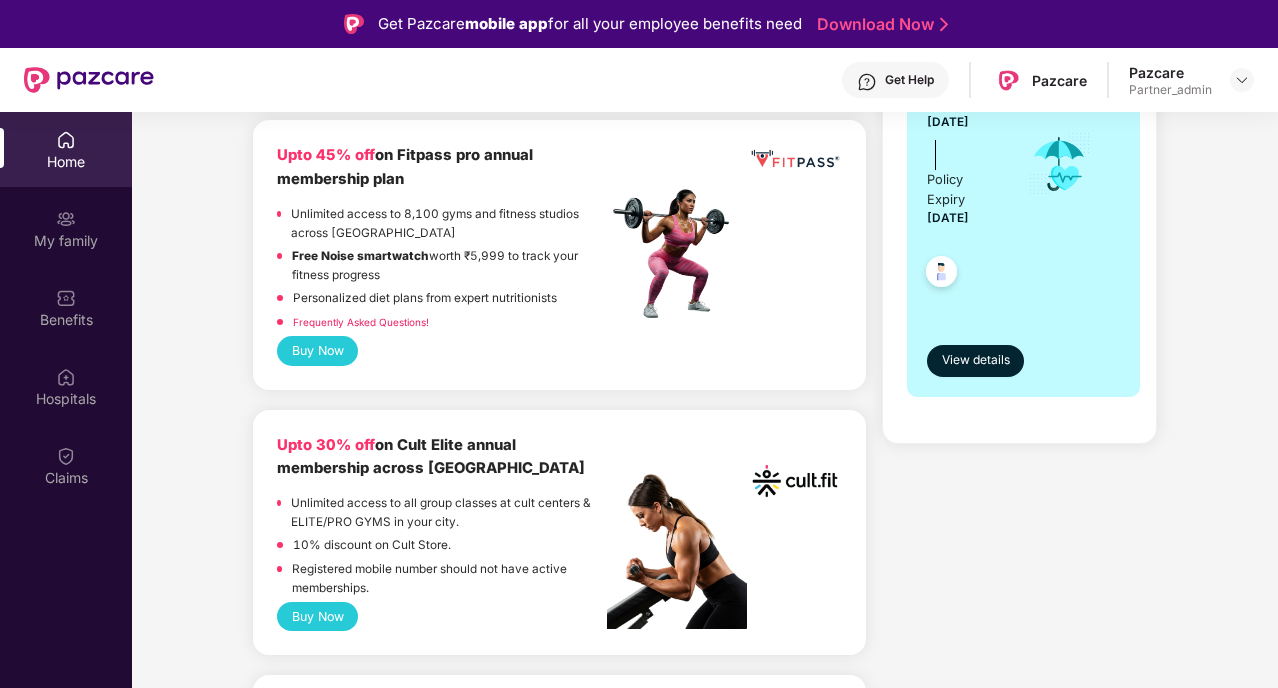 scroll, scrollTop: 530, scrollLeft: 0, axis: vertical 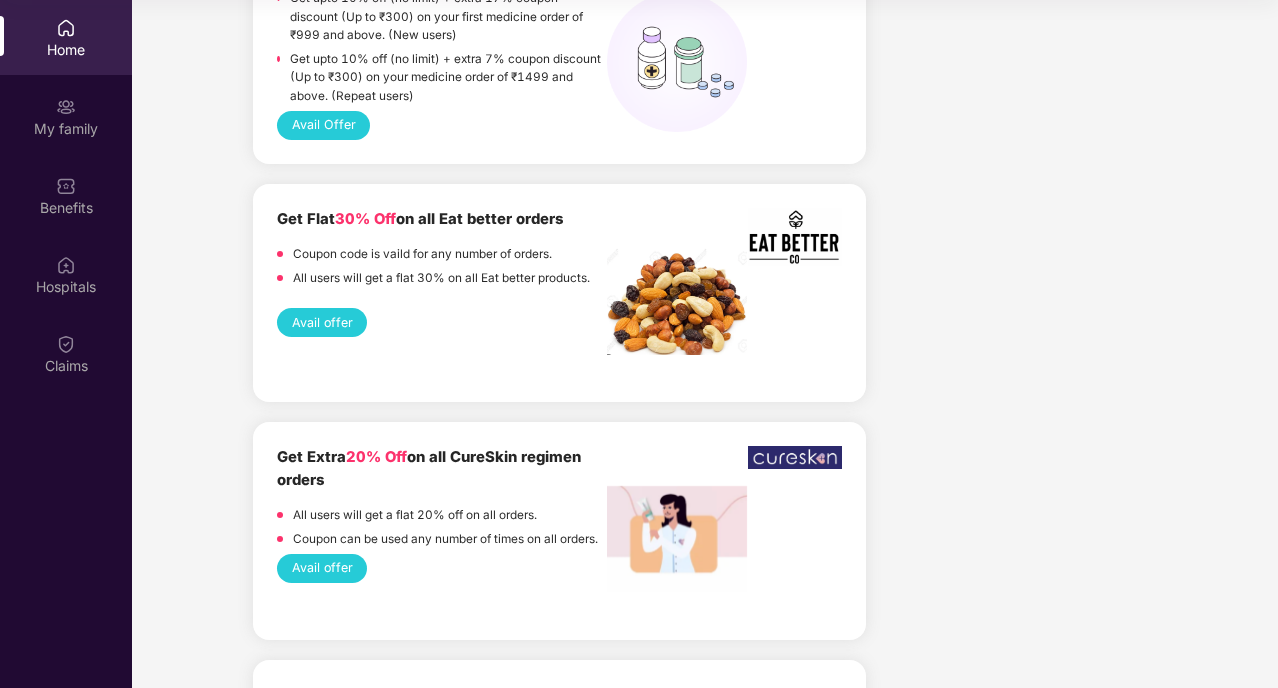 click on "Avail offer" at bounding box center [322, 322] 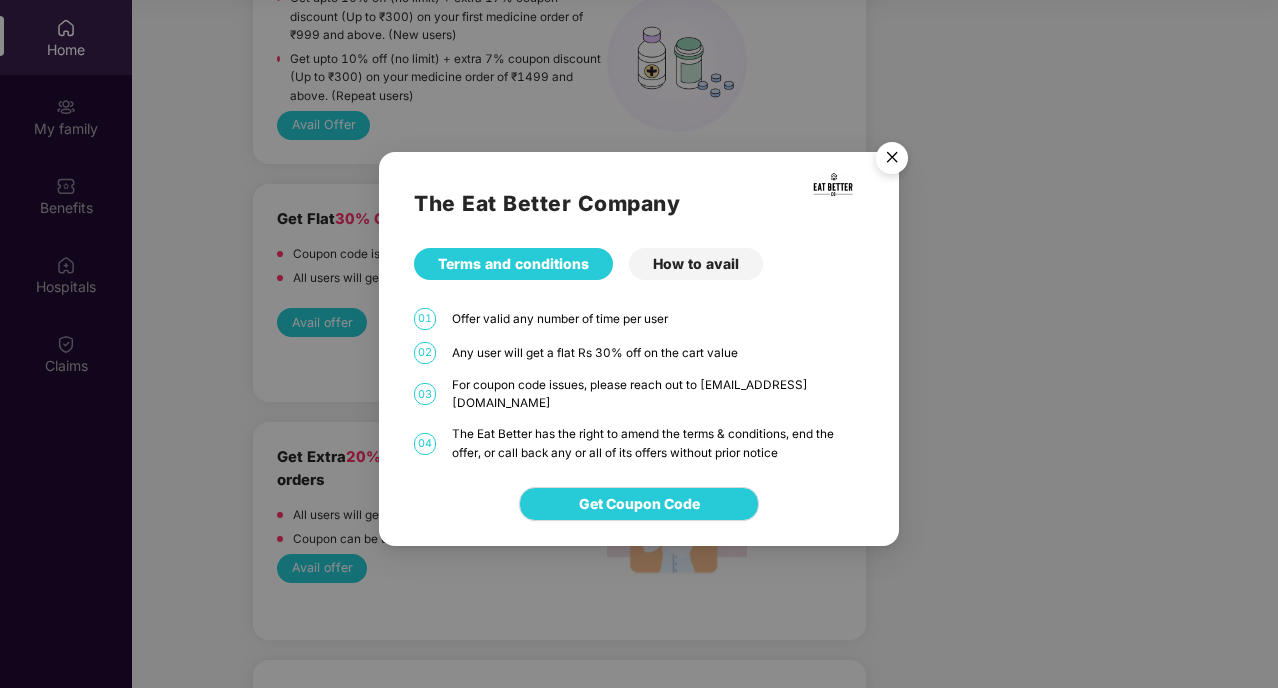 click on "How to avail" at bounding box center (696, 264) 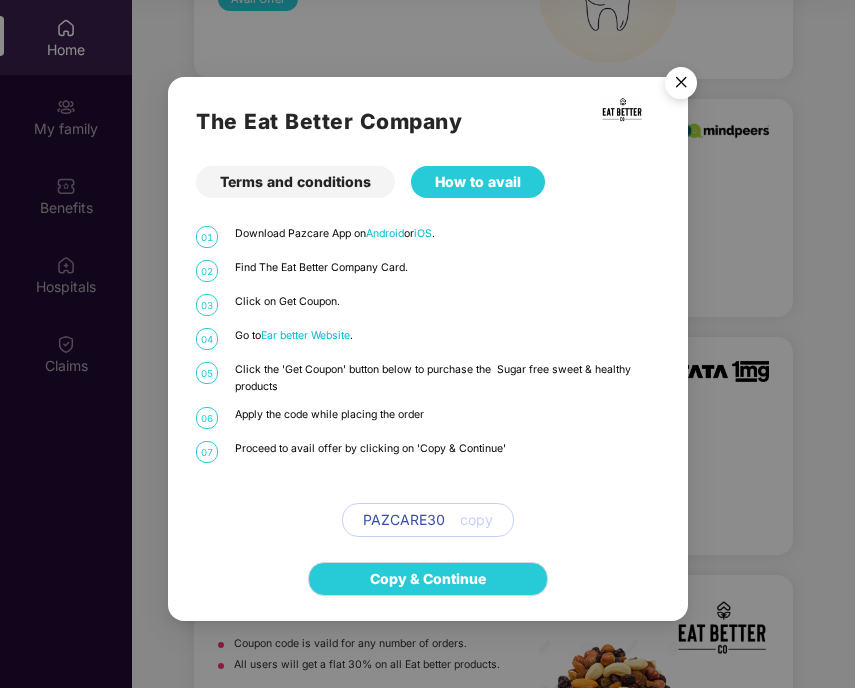 click at bounding box center (681, 86) 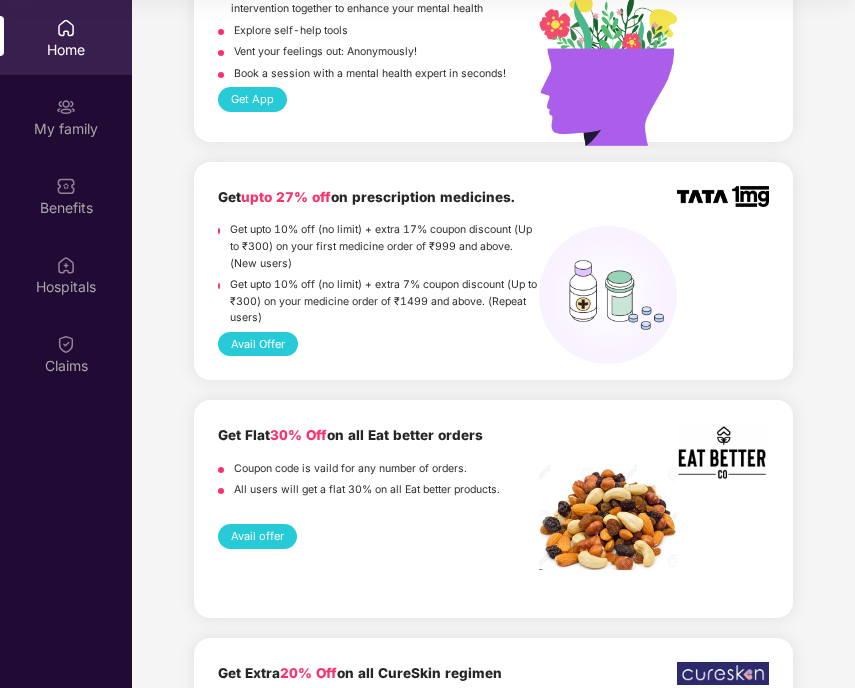 scroll, scrollTop: 2669, scrollLeft: 0, axis: vertical 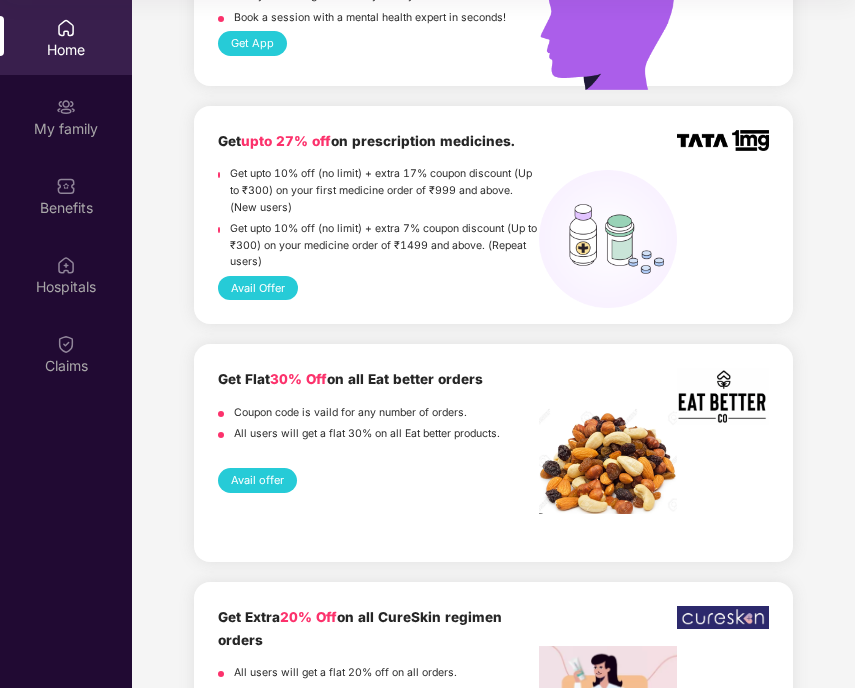 click on "Avail offer" at bounding box center [257, 480] 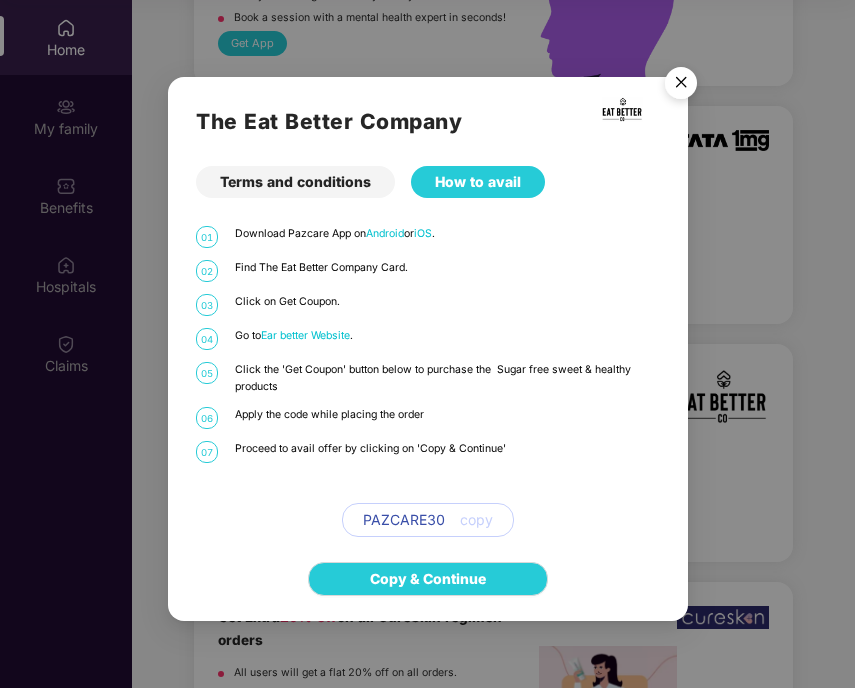 click on "Terms and conditions" at bounding box center (295, 182) 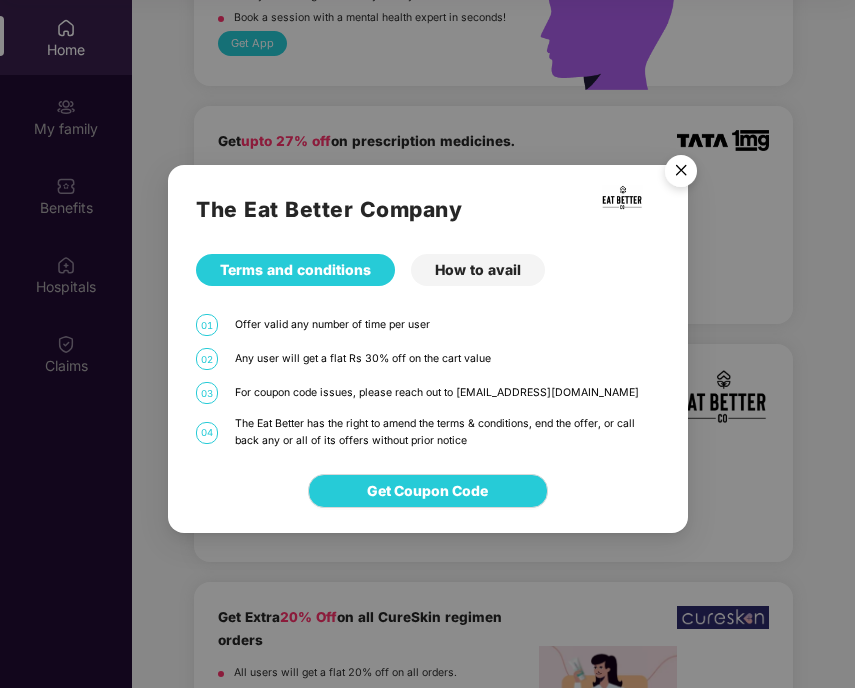 click on "The Eat Better Company Terms and conditions How to avail 01 Offer valid any number of time per user 02 Any user will get a flat Rs 30% off on the cart value 03 For coupon code issues, please reach out to support@pazcare.com 04 The Eat Better has the right to amend the terms & conditions, end the offer, or call back any or all of its offers without prior notice" at bounding box center (428, 307) 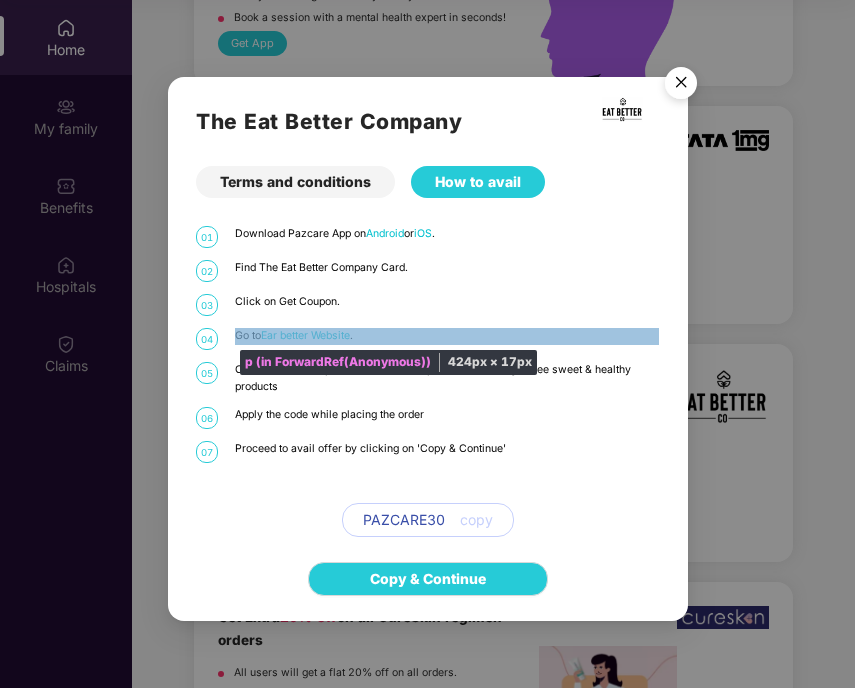 click on "Go to  Ear better Website ." at bounding box center (447, 336) 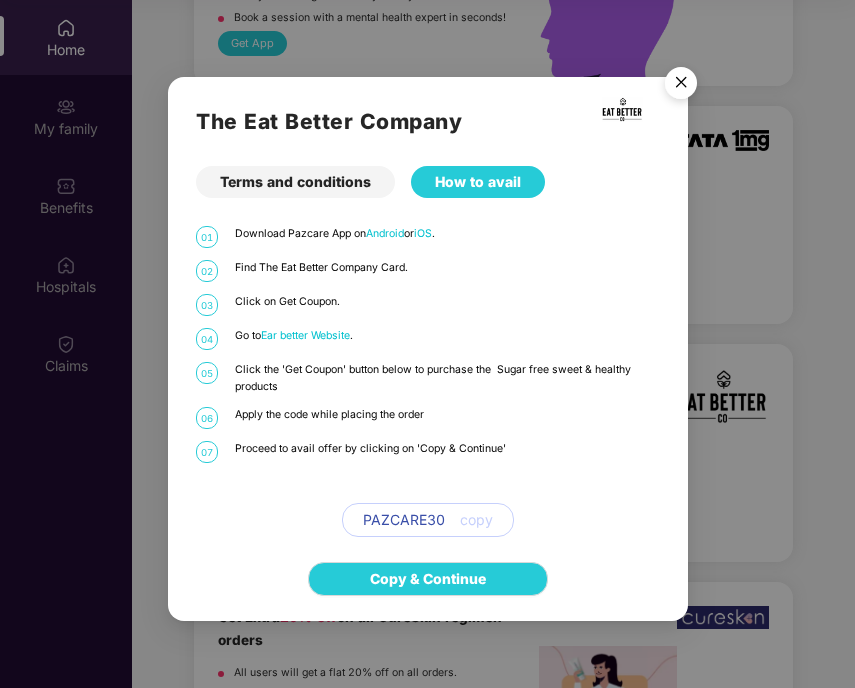 click at bounding box center (681, 86) 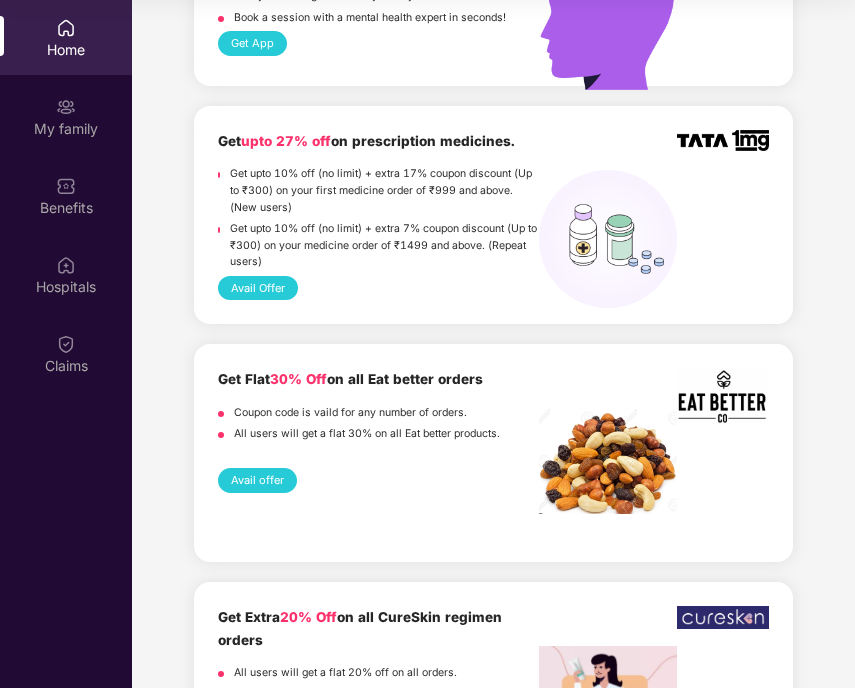 type 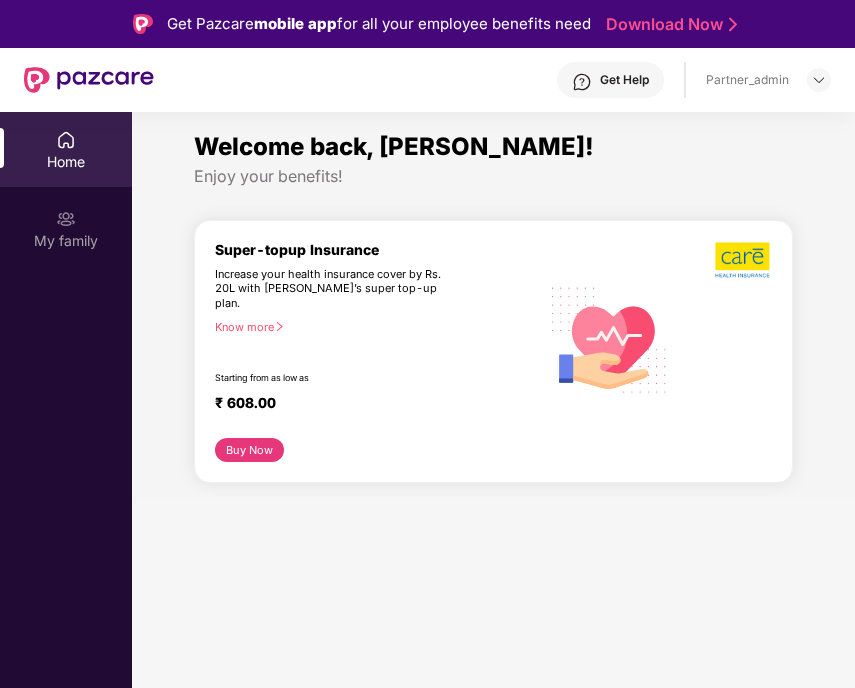 scroll, scrollTop: 112, scrollLeft: 0, axis: vertical 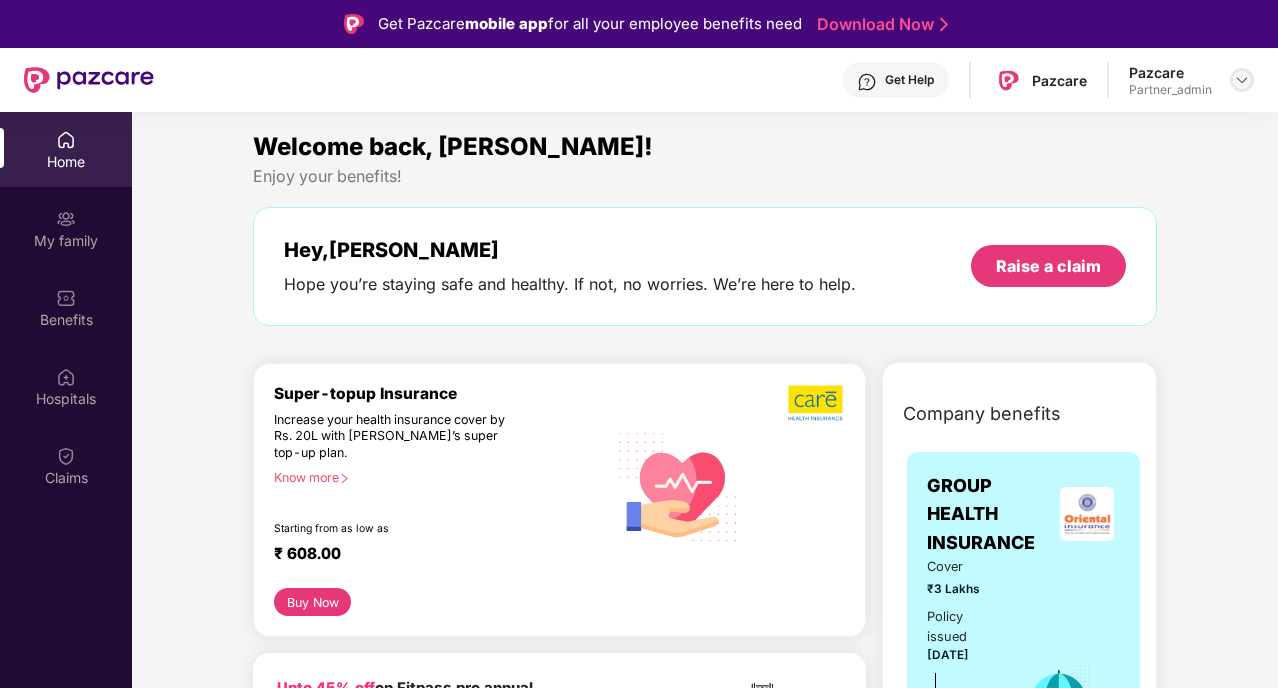 click at bounding box center [1242, 80] 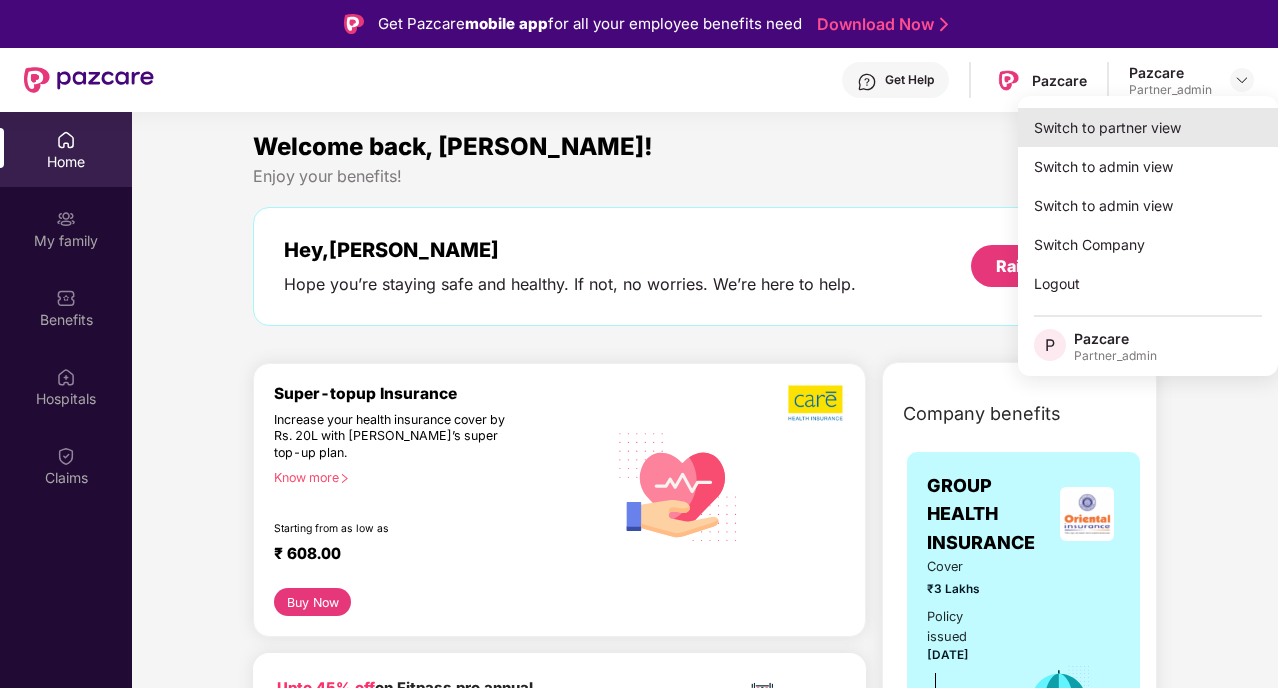 click on "Switch to partner view" at bounding box center (1148, 127) 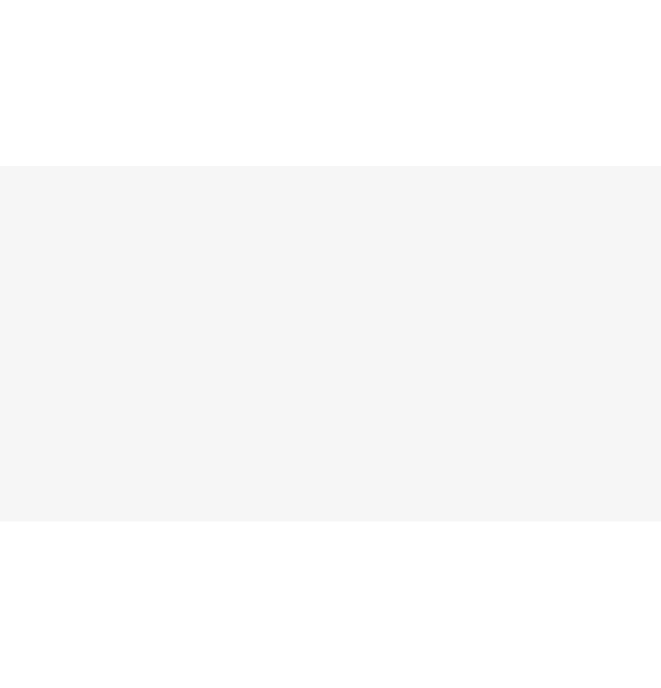 scroll, scrollTop: 0, scrollLeft: 0, axis: both 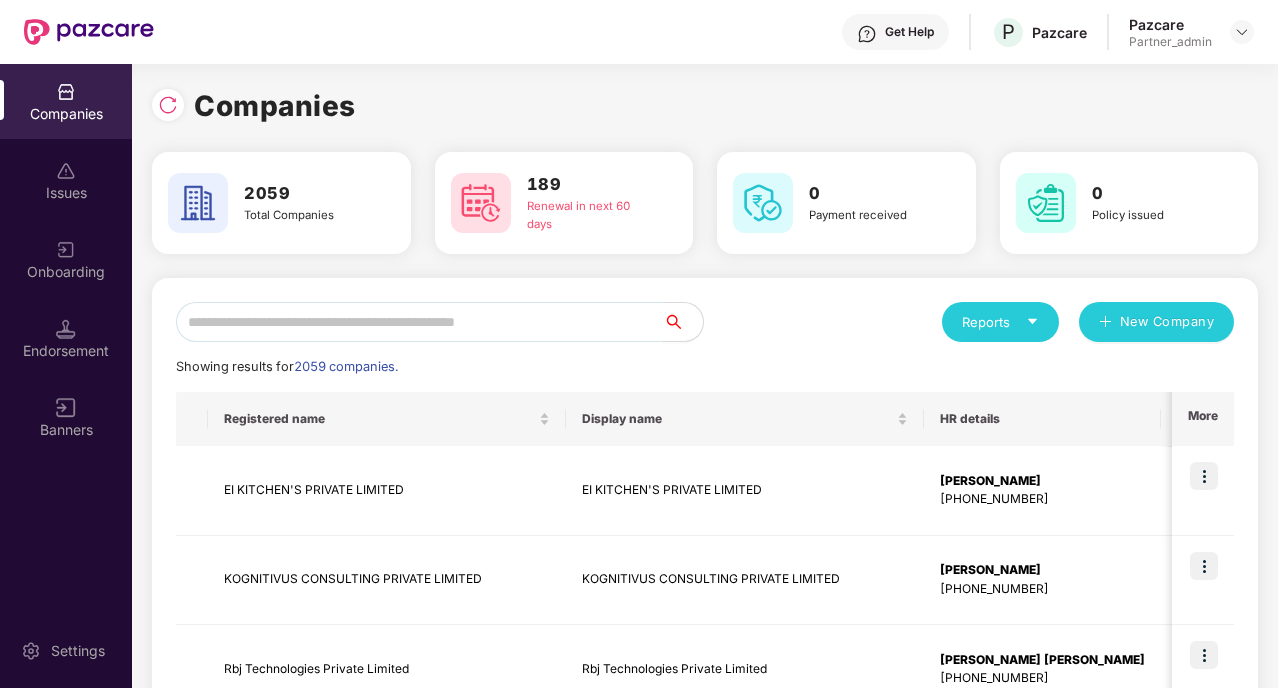click at bounding box center (419, 322) 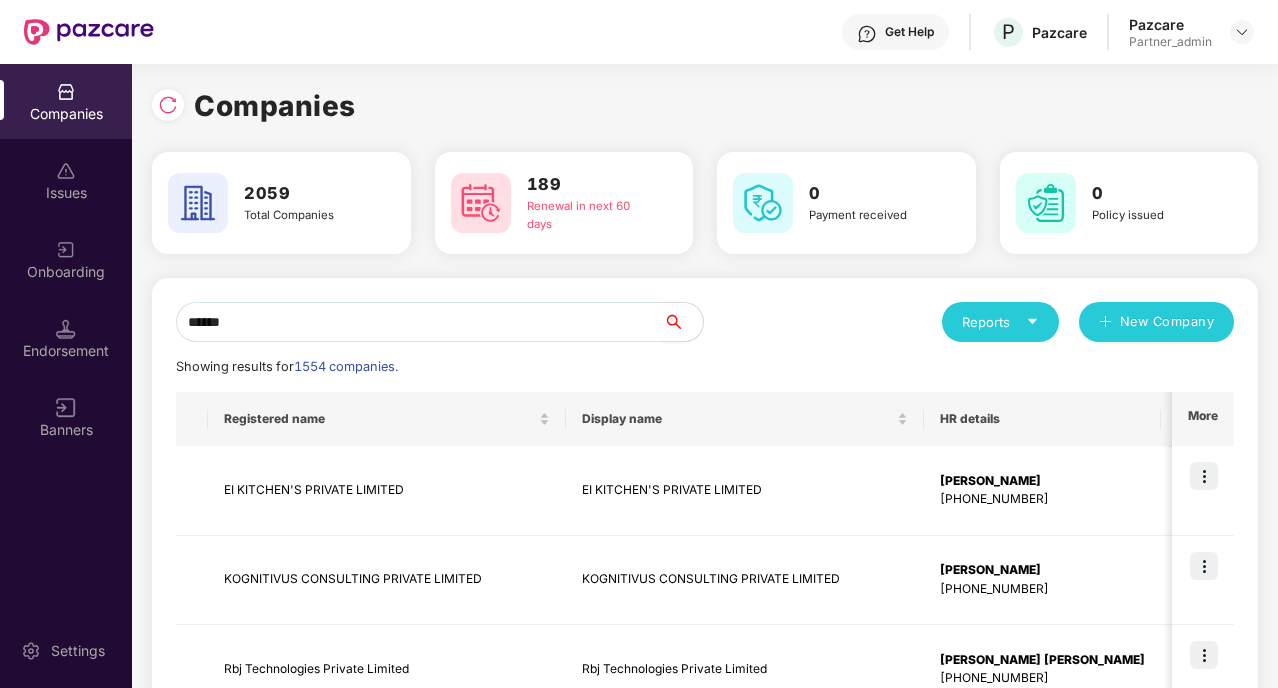 type on "*******" 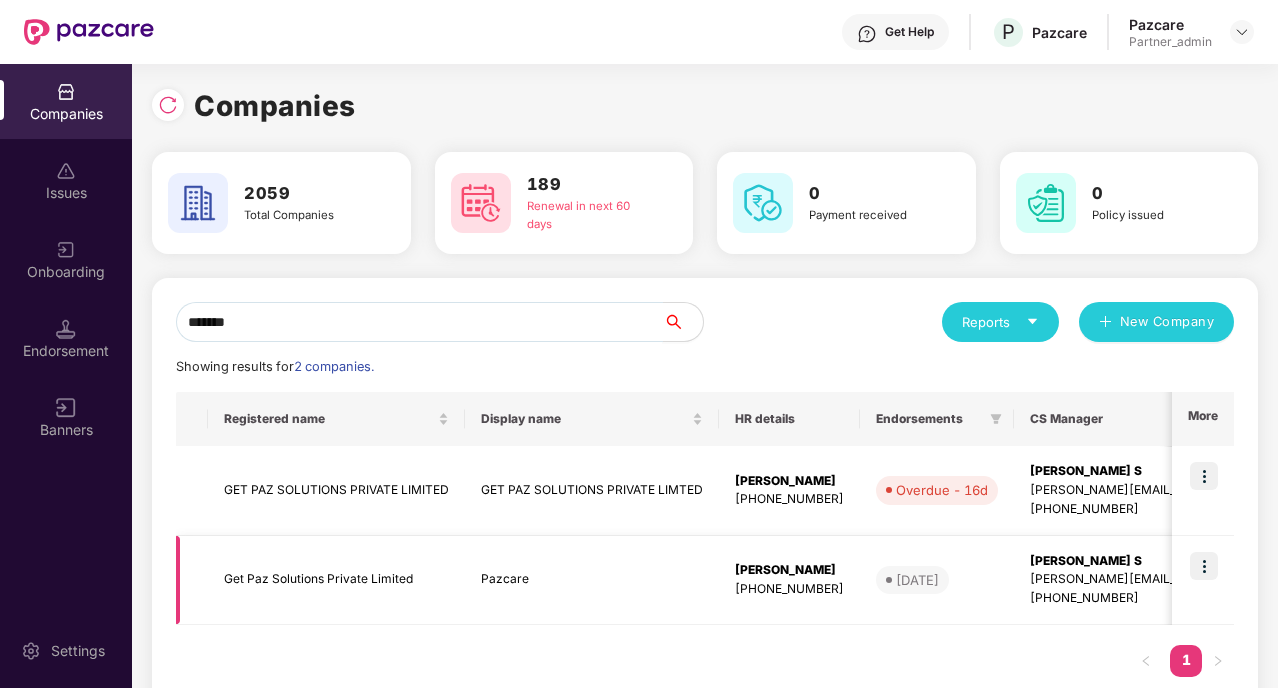 type on "*******" 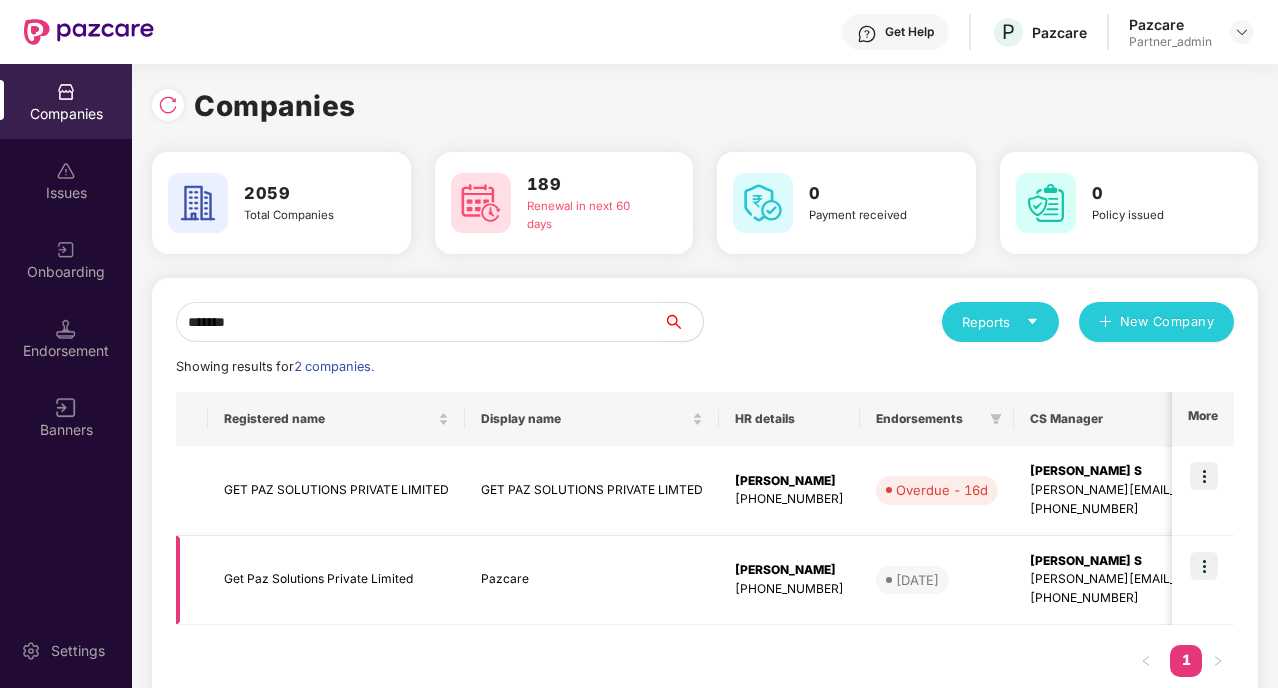 click at bounding box center [1204, 566] 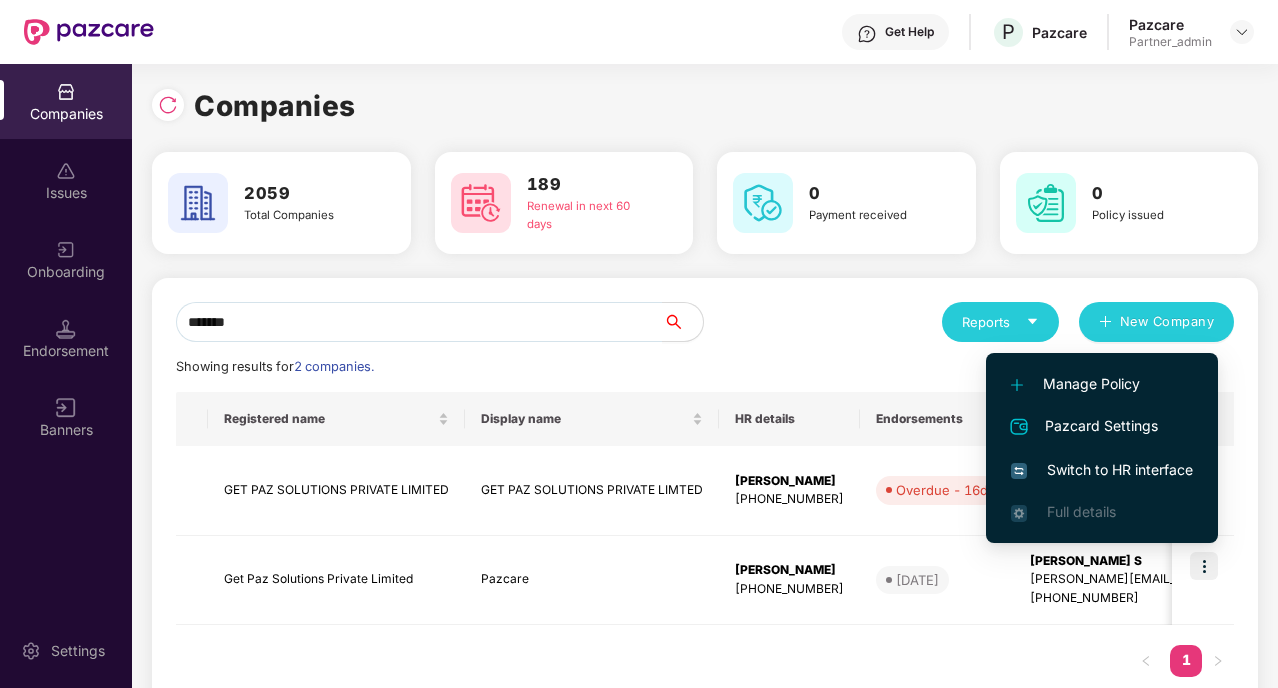 click on "Switch to HR interface" at bounding box center [1102, 470] 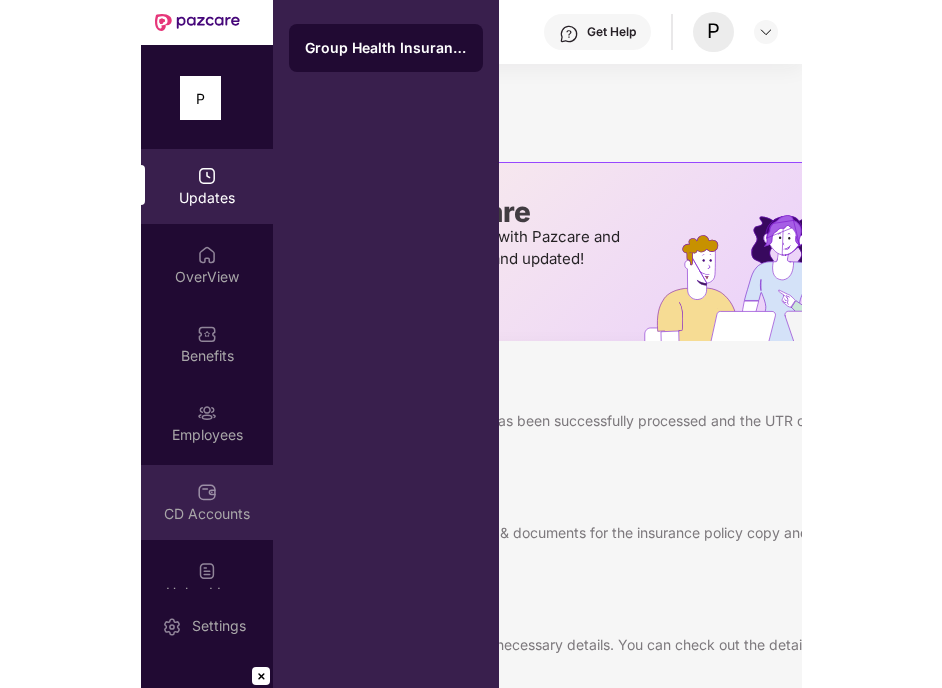 scroll, scrollTop: 428, scrollLeft: 0, axis: vertical 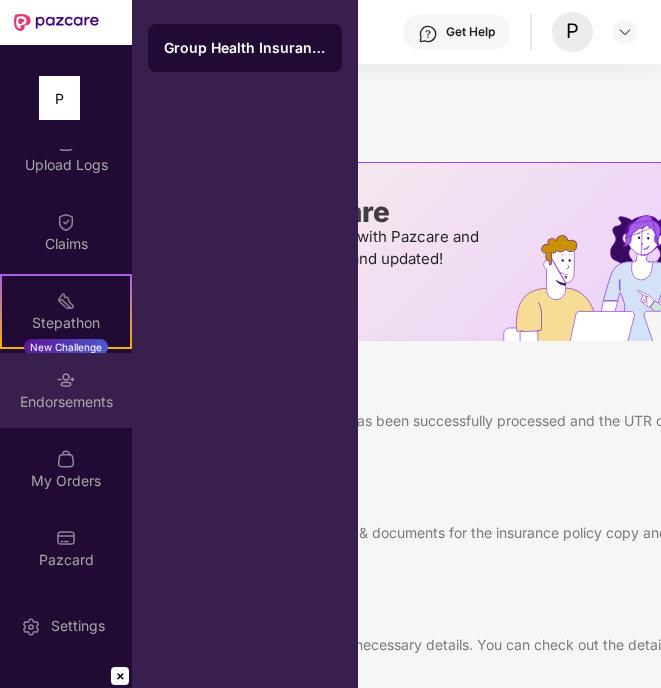 click on "Endorsements" at bounding box center [66, 390] 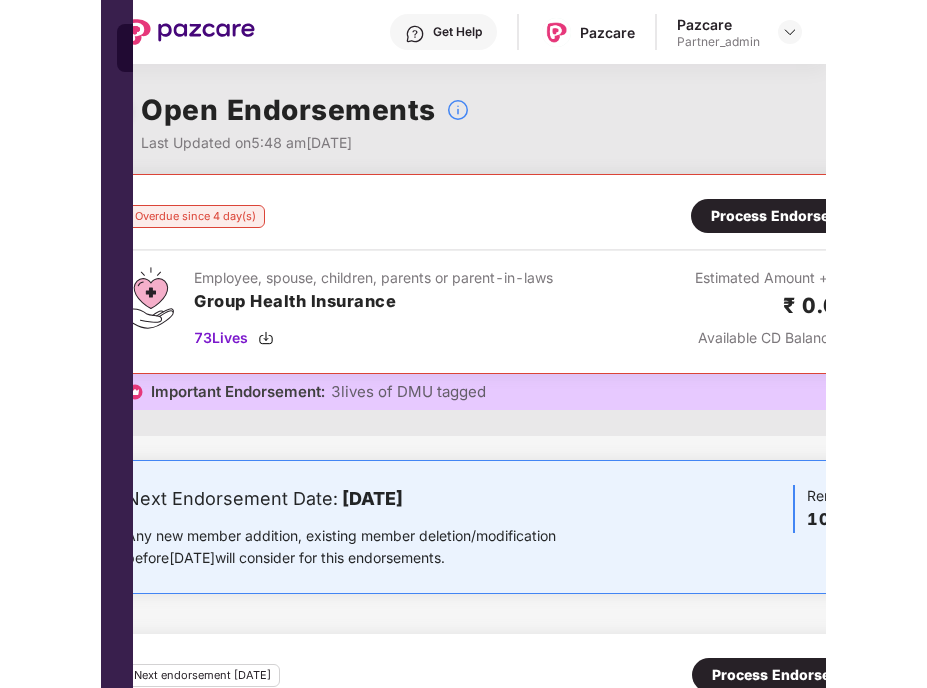 scroll, scrollTop: 320, scrollLeft: 0, axis: vertical 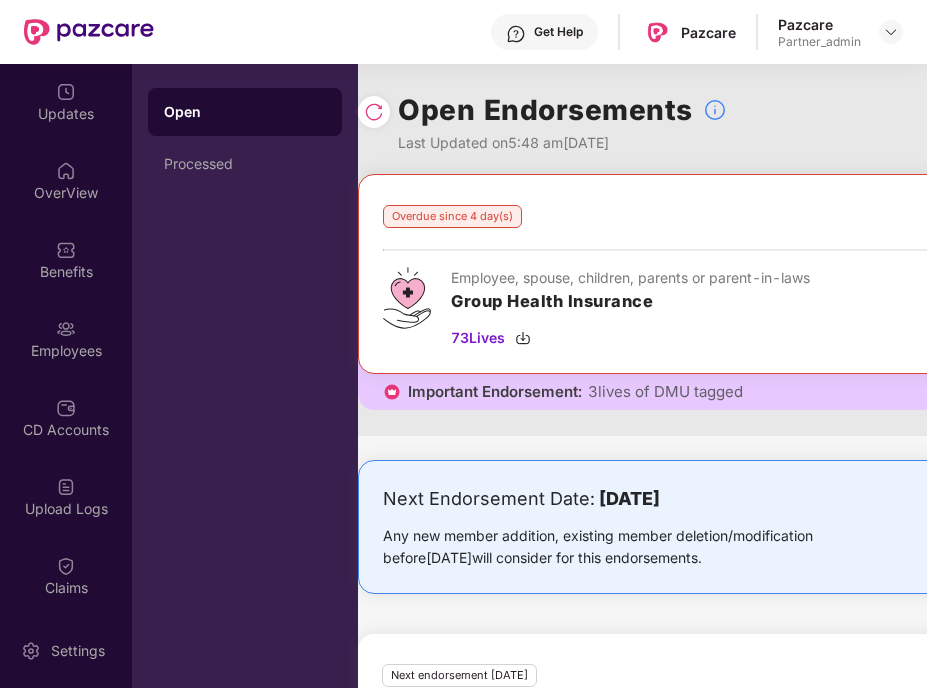 click on "Updates OverView Benefits Employees CD Accounts Upload Logs Claims Stepathon New Challenge Endorsements My Orders Pazcard" at bounding box center (66, 338) 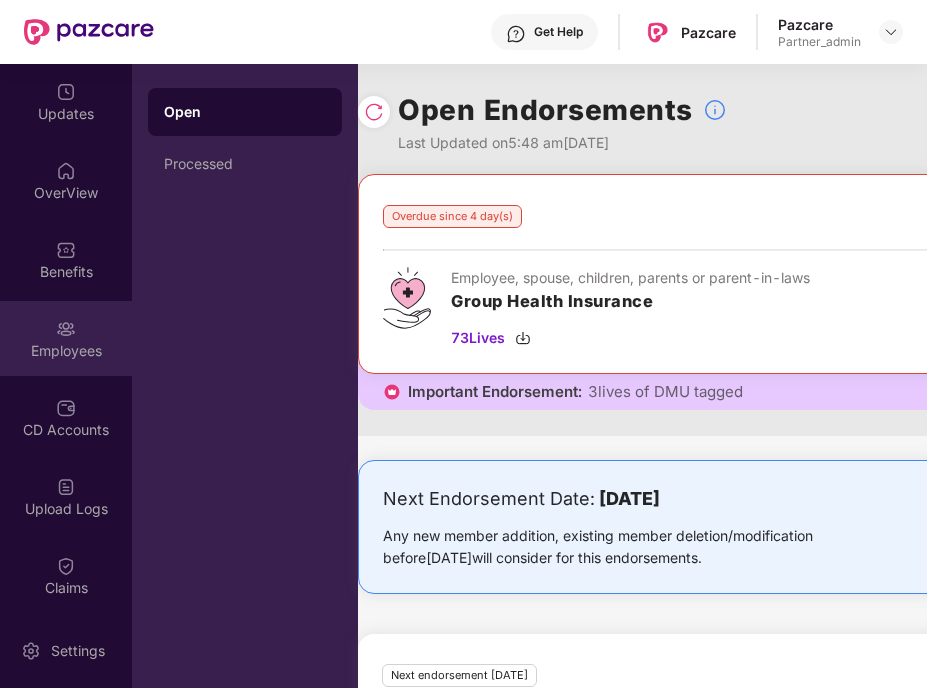 click on "Employees" at bounding box center [66, 338] 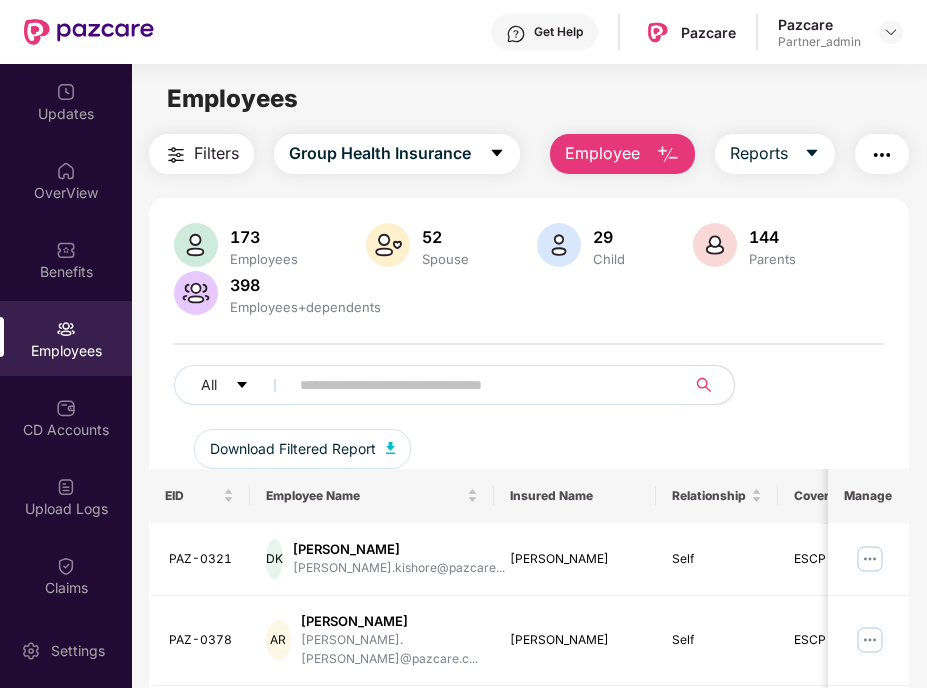 click at bounding box center [479, 385] 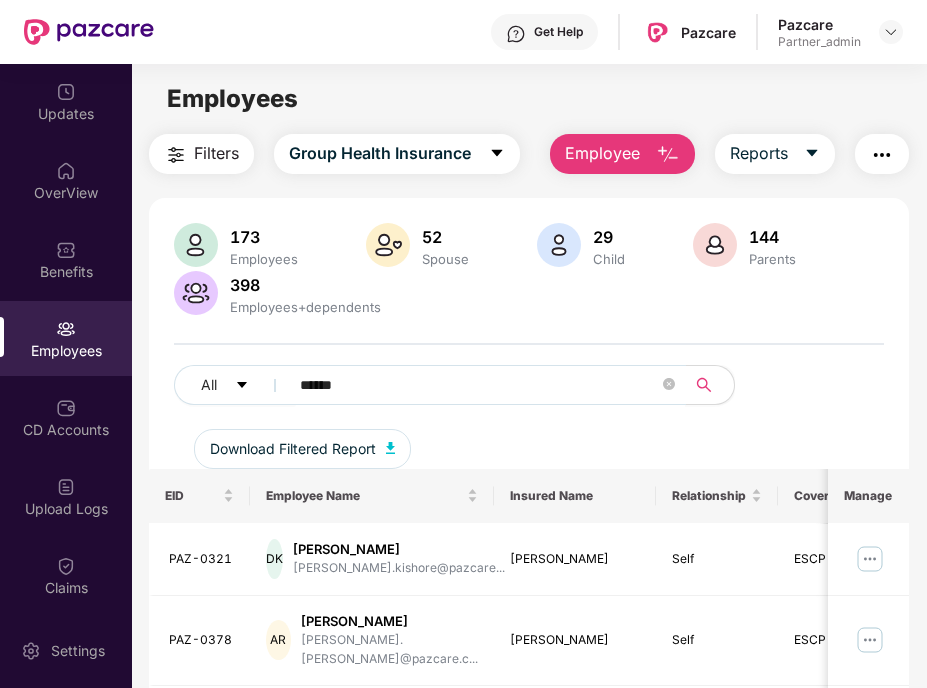 type on "******" 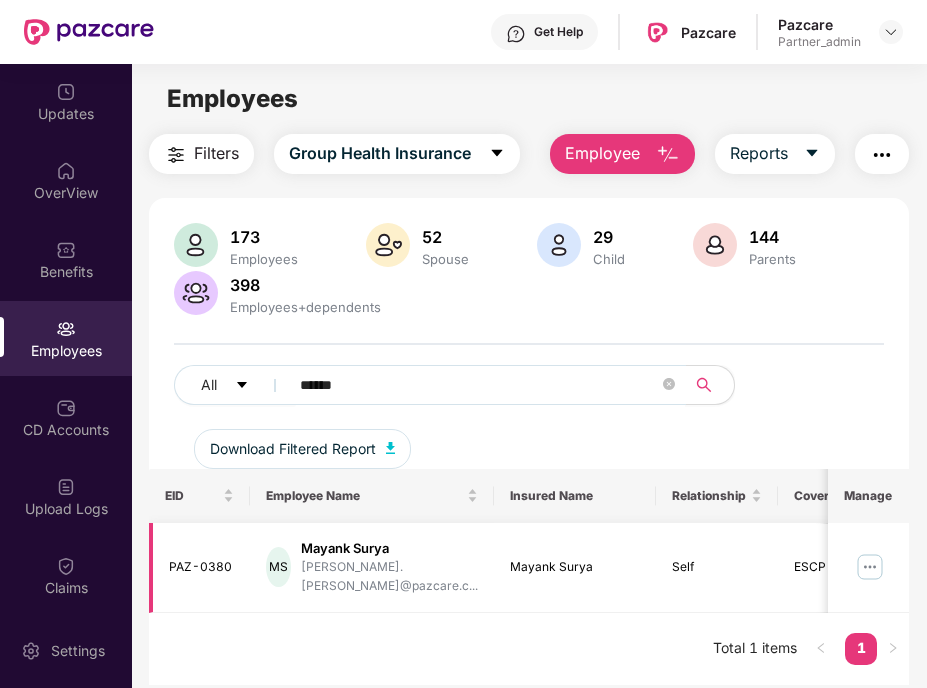 type on "******" 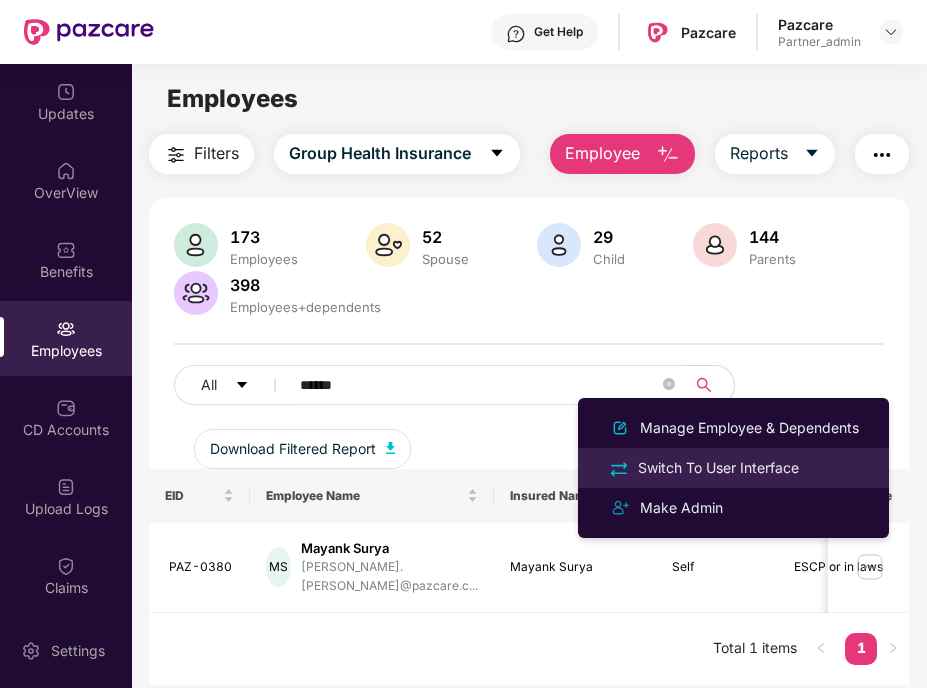 click on "Switch To User Interface" at bounding box center (718, 468) 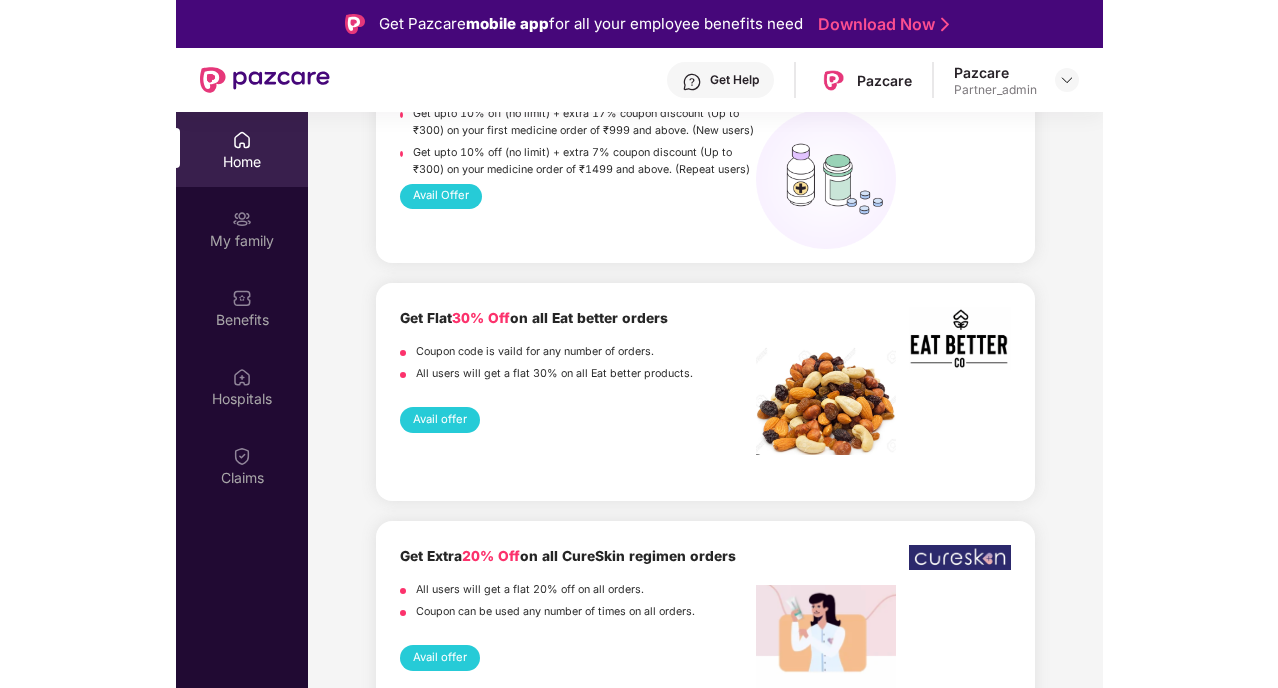 scroll, scrollTop: 2810, scrollLeft: 0, axis: vertical 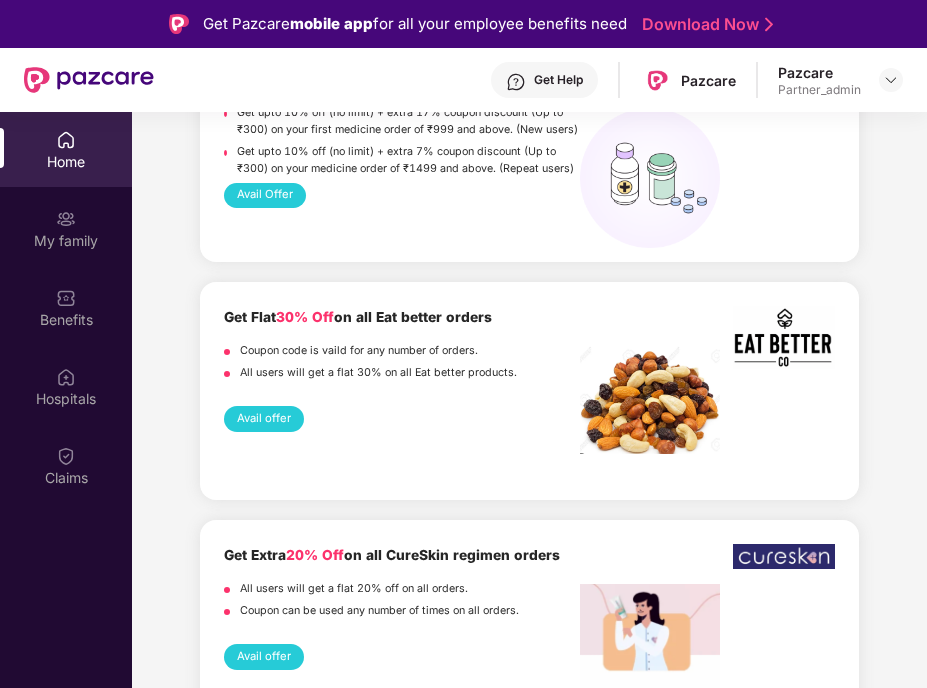 click on "Avail offer" at bounding box center [264, 418] 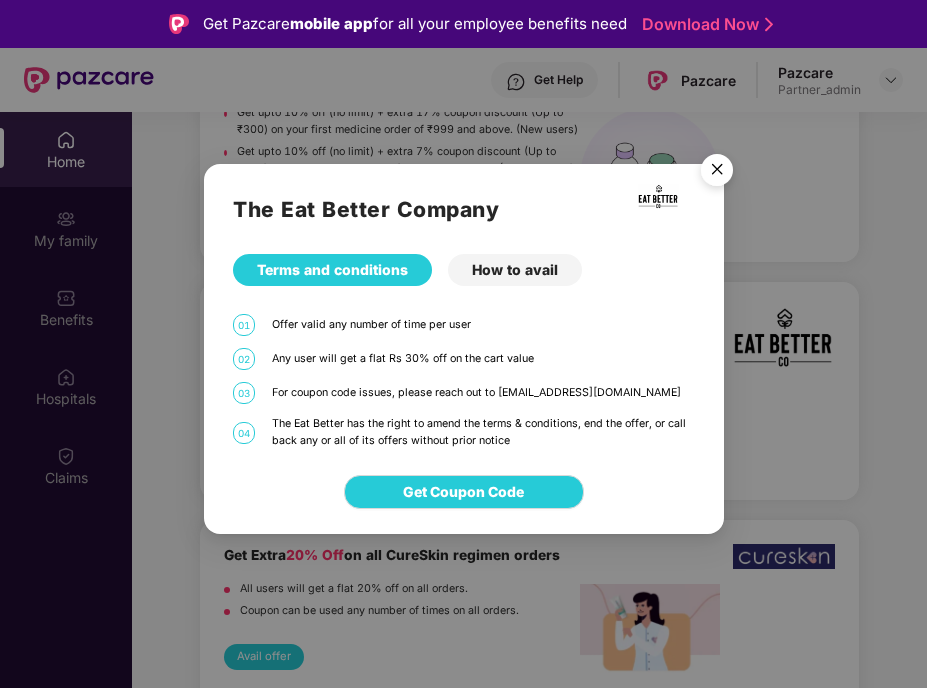 click on "How to avail" at bounding box center (515, 270) 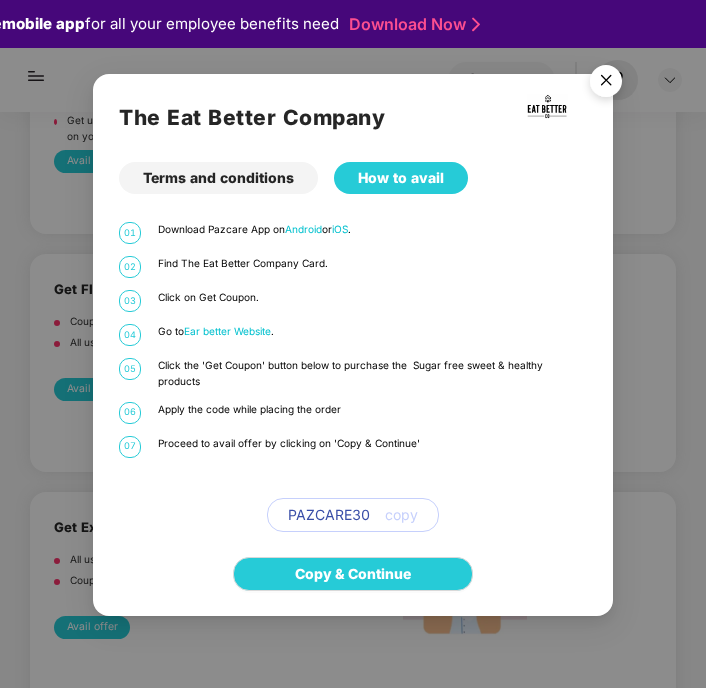 click at bounding box center [606, 84] 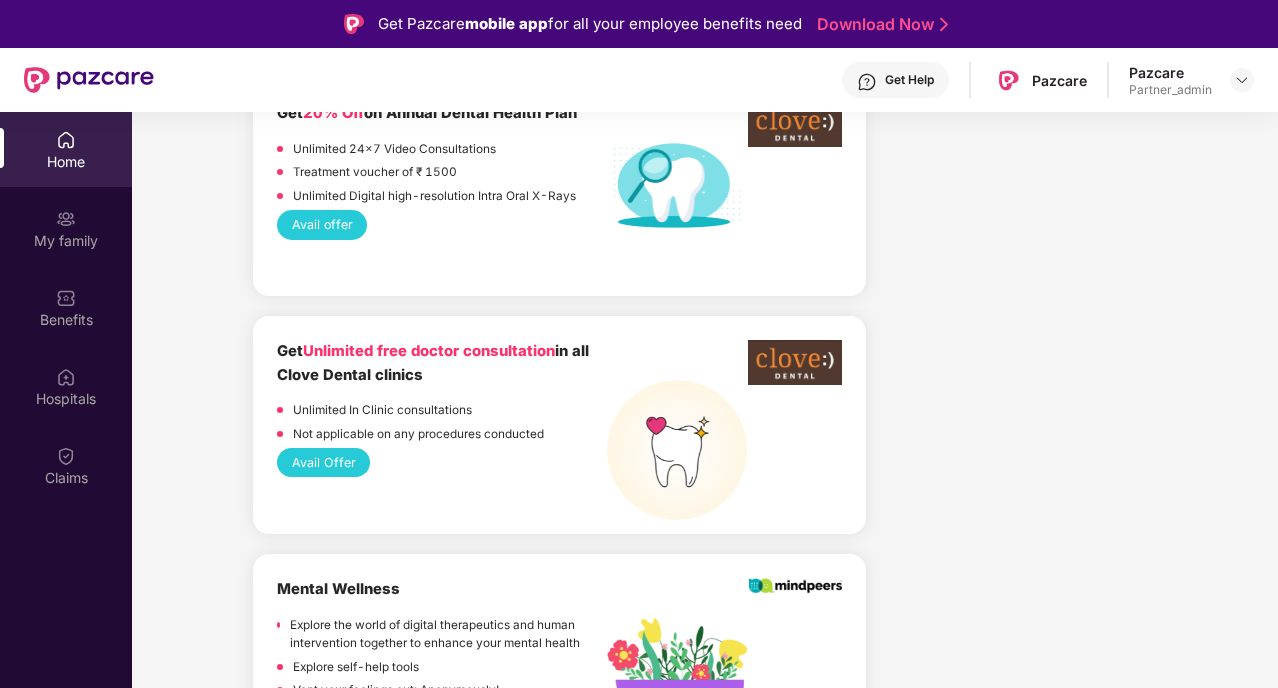 scroll, scrollTop: 1675, scrollLeft: 0, axis: vertical 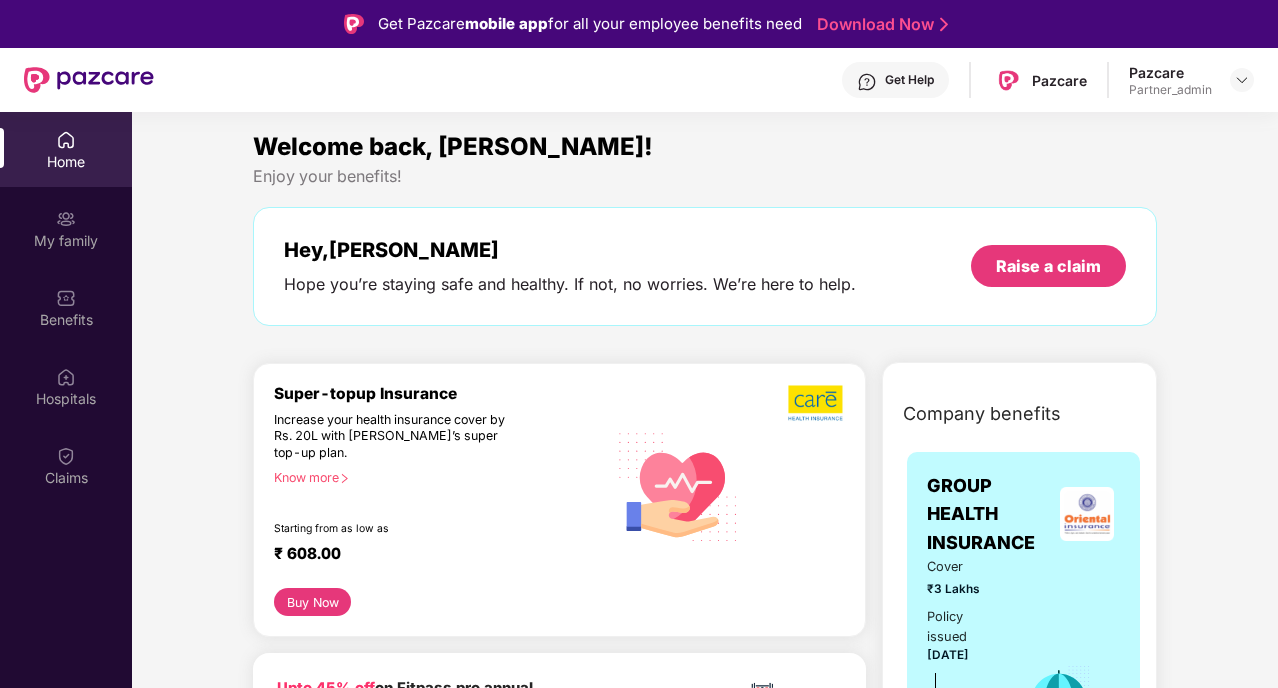 type 